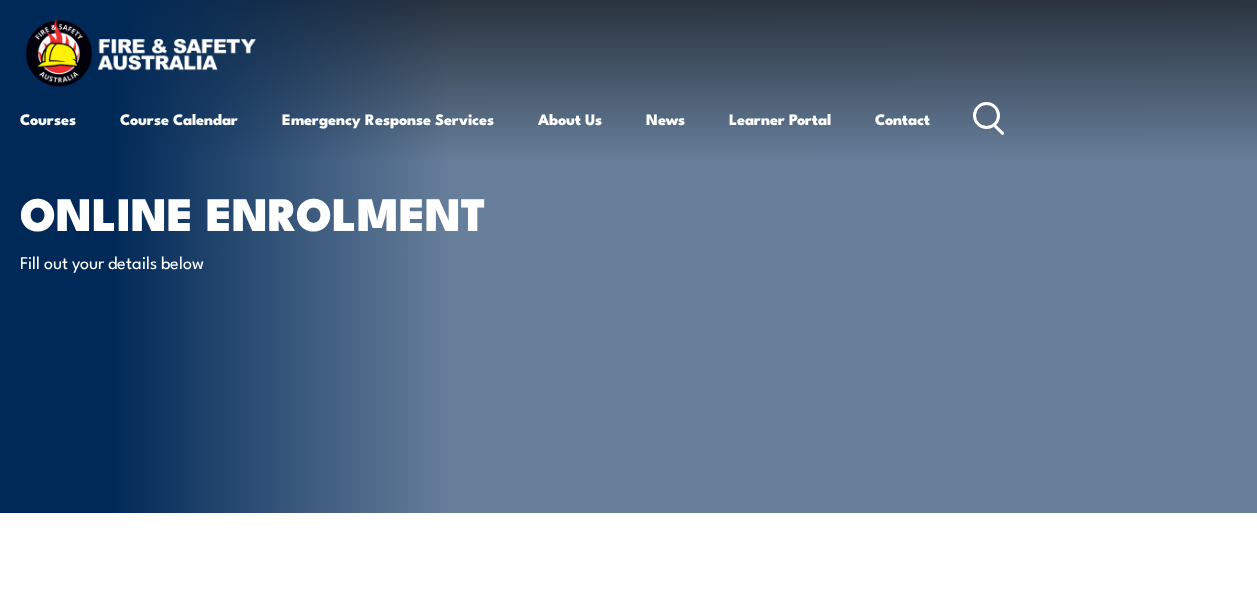 scroll, scrollTop: 0, scrollLeft: 0, axis: both 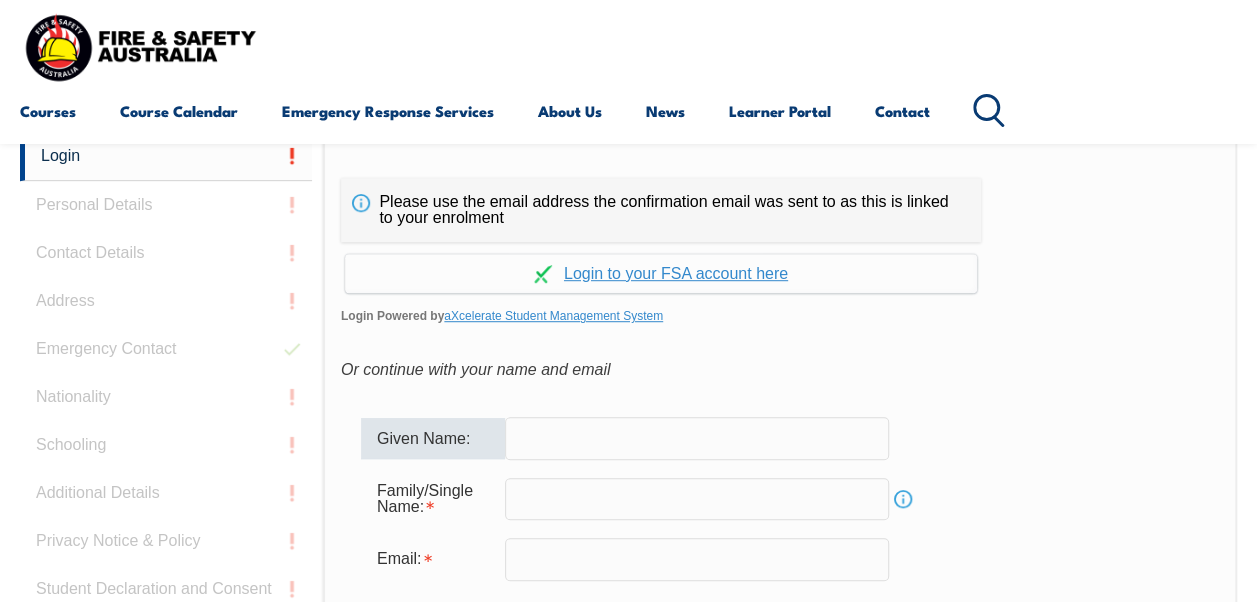 click at bounding box center [697, 438] 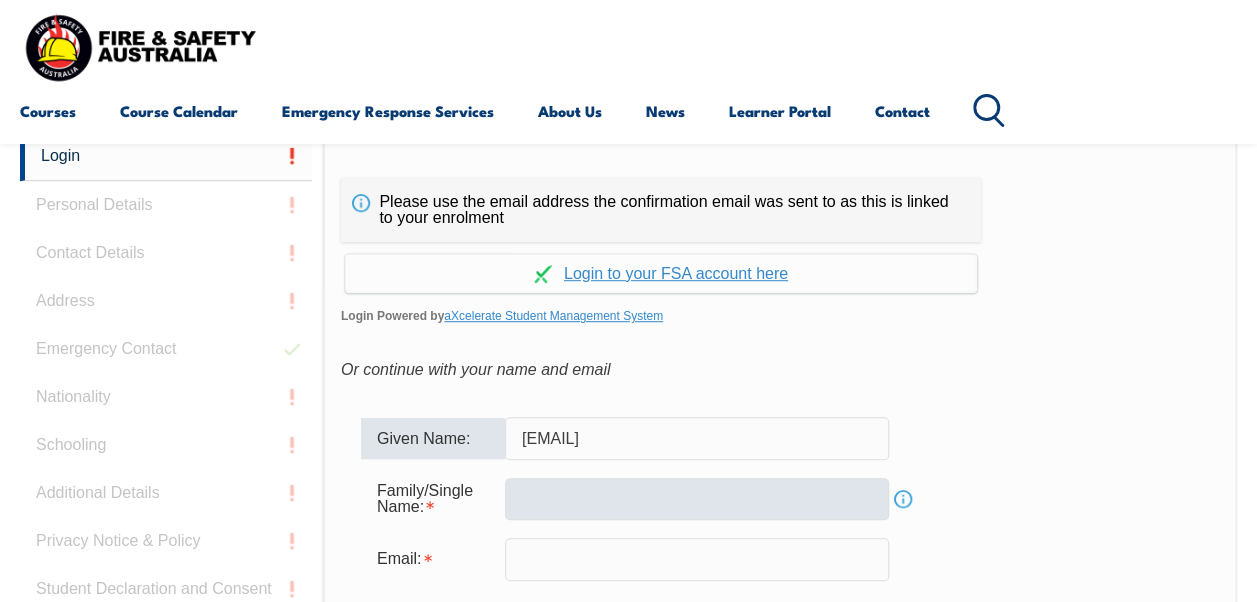 type on "luciano" 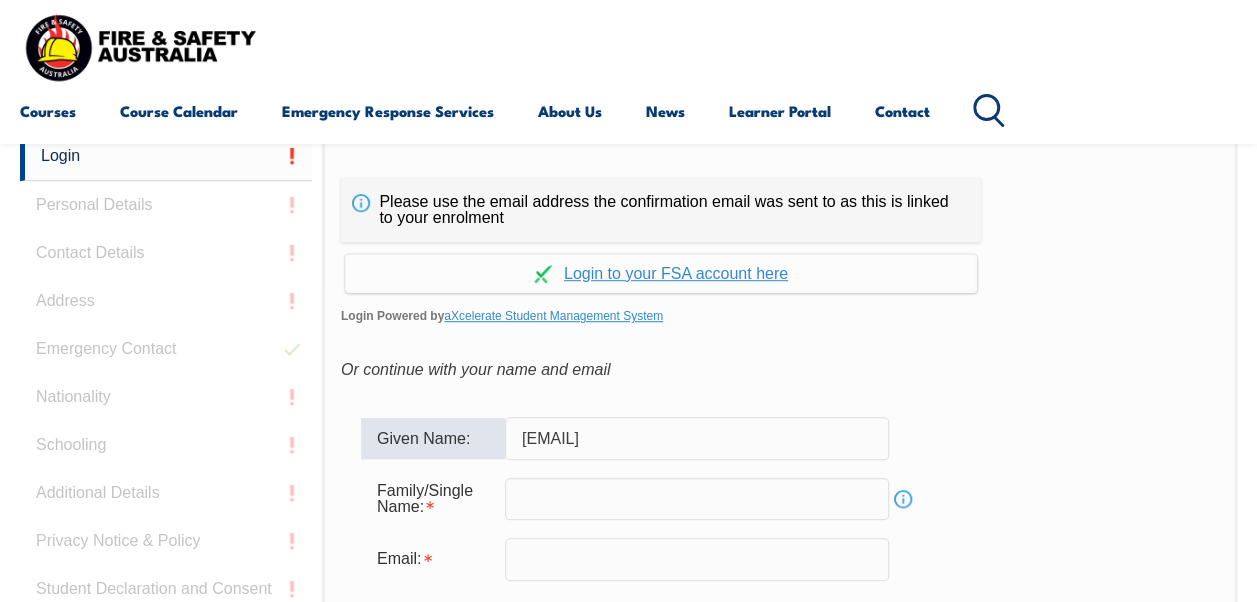 click at bounding box center [697, 499] 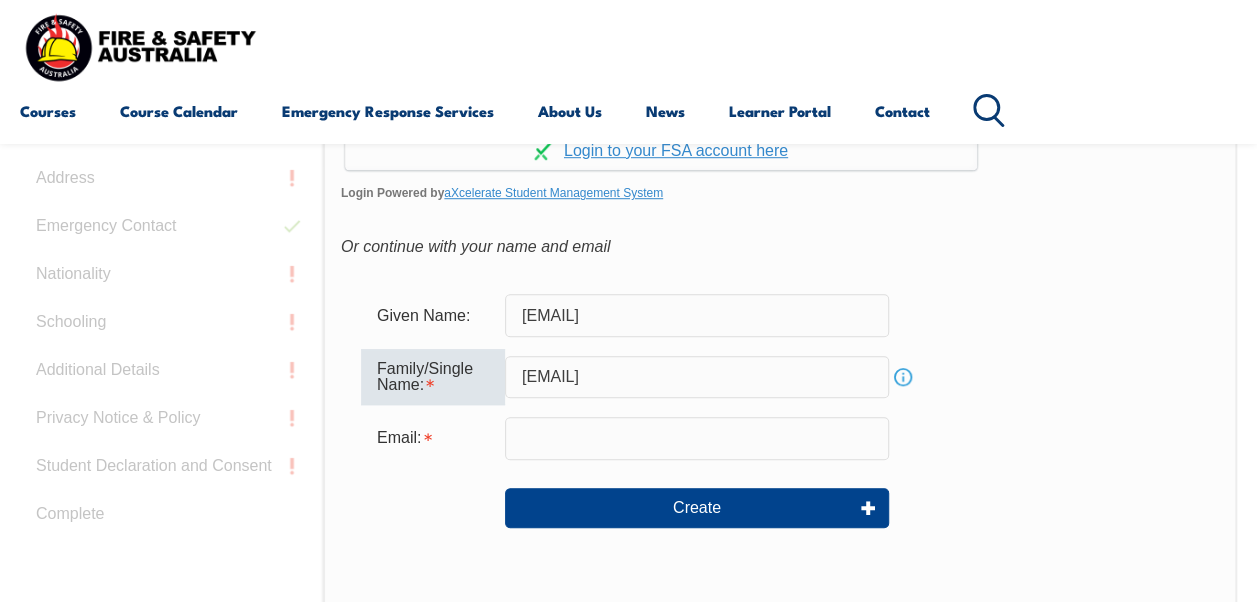 scroll, scrollTop: 673, scrollLeft: 0, axis: vertical 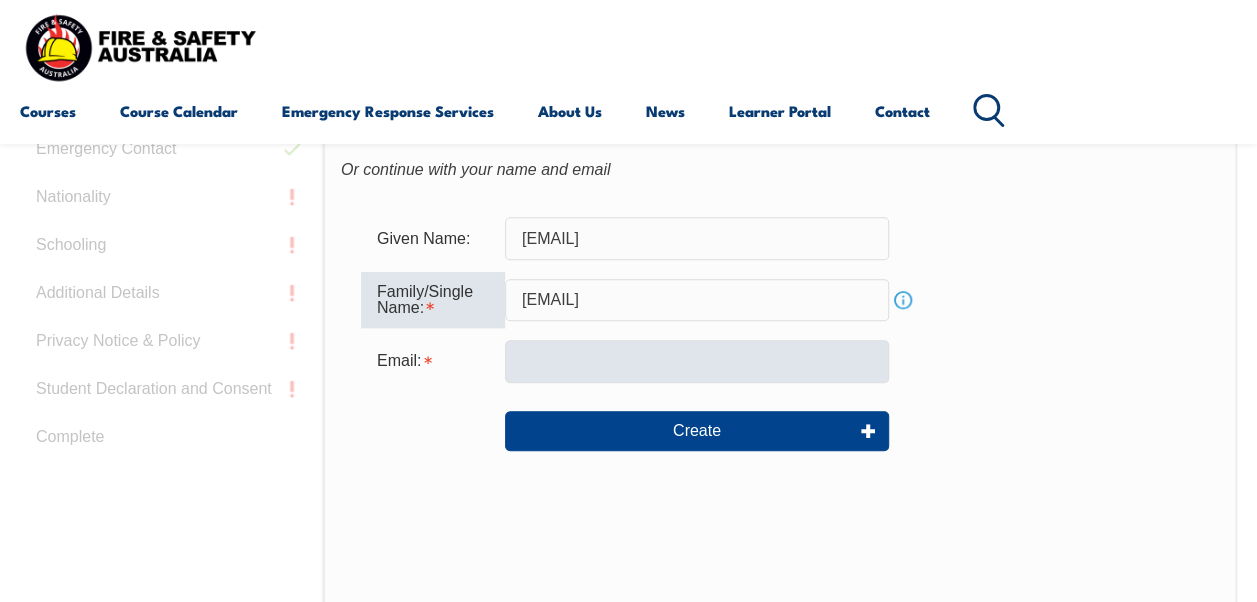 type on "bortoletto" 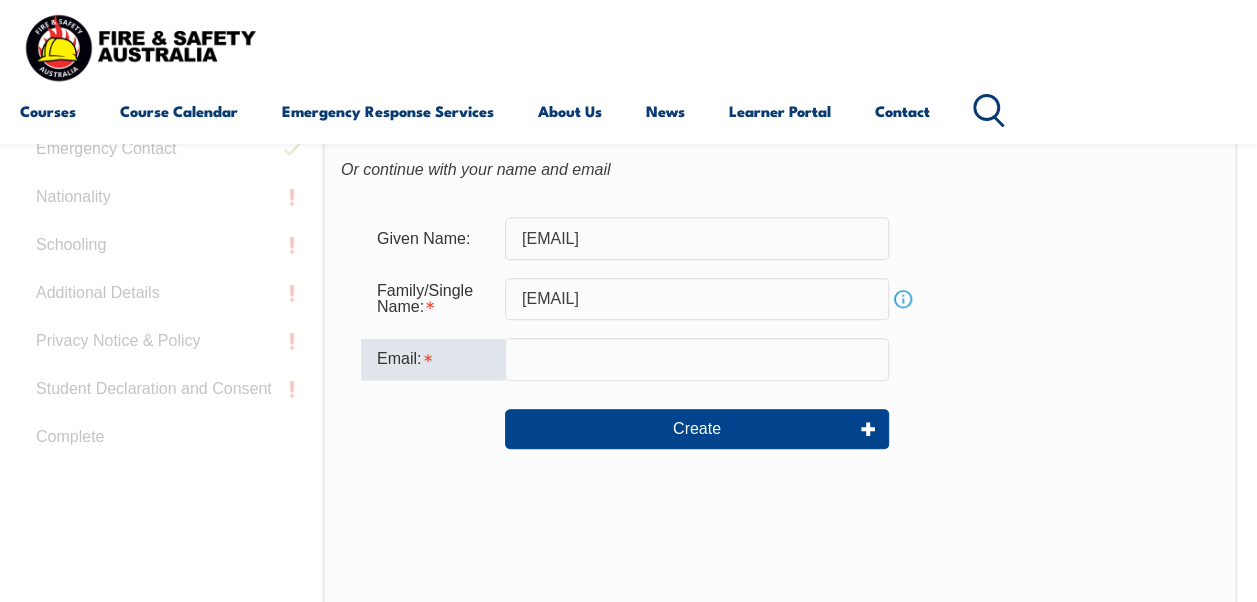 click at bounding box center (697, 359) 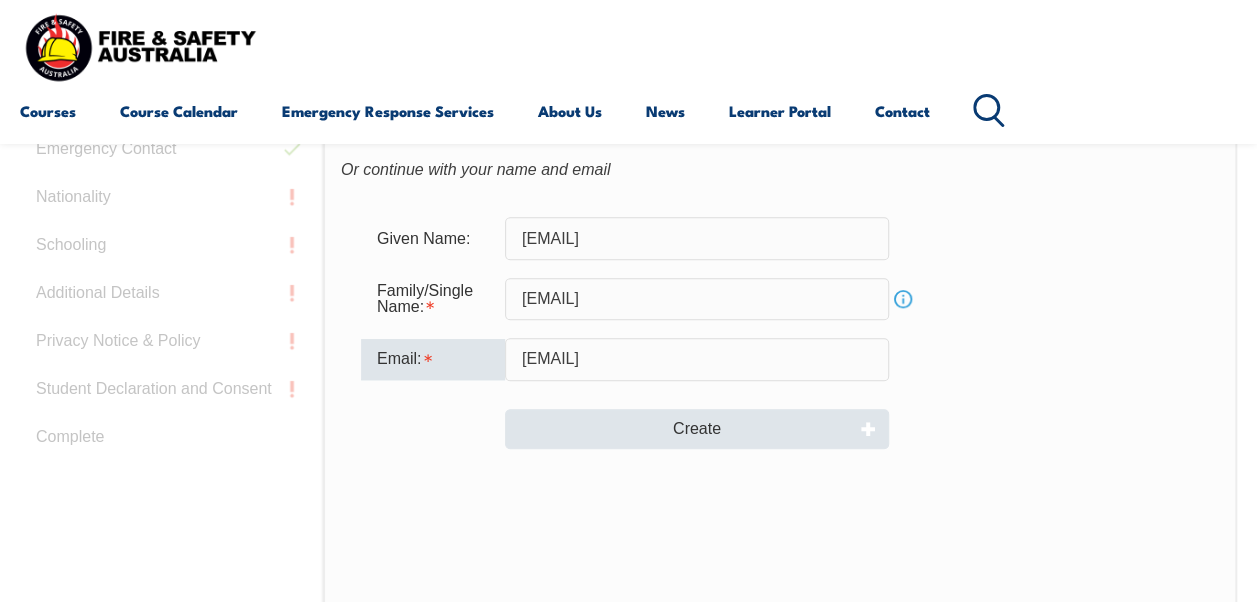 type on "[EMAIL]" 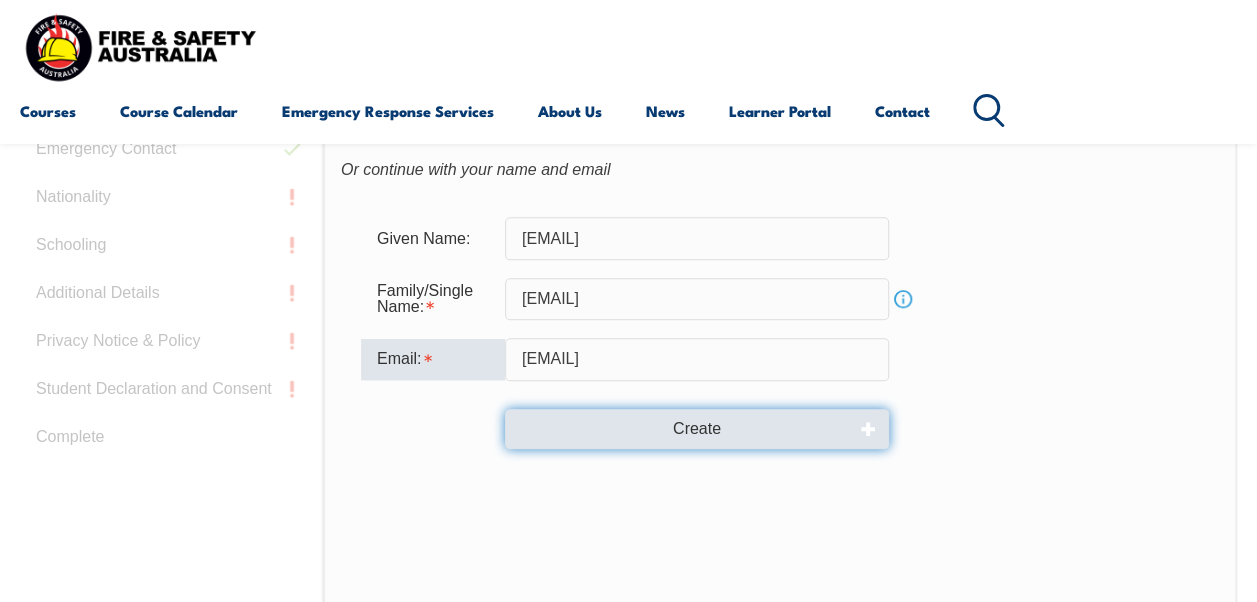 click on "Create" at bounding box center [697, 429] 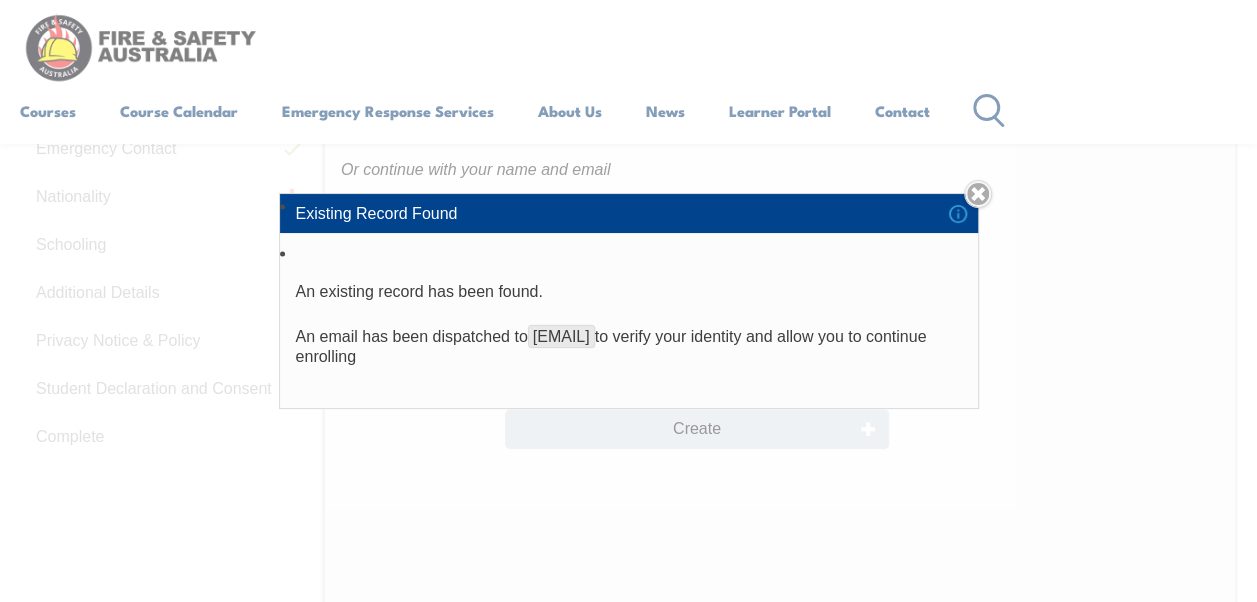 click on "**********" at bounding box center [628, 301] 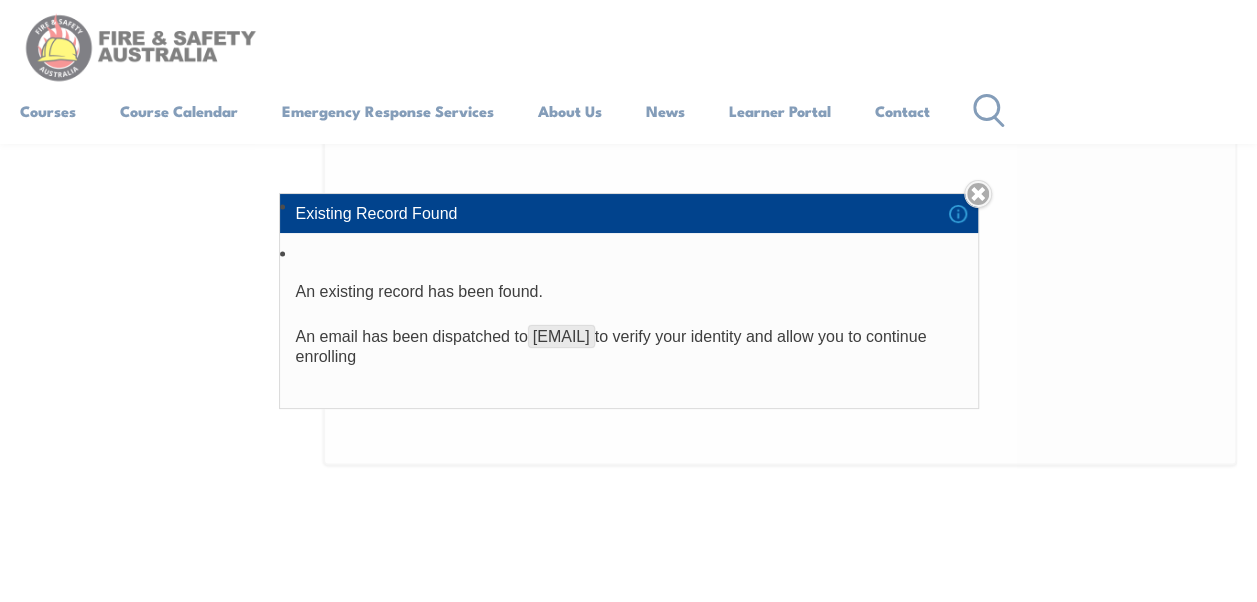 scroll, scrollTop: 982, scrollLeft: 0, axis: vertical 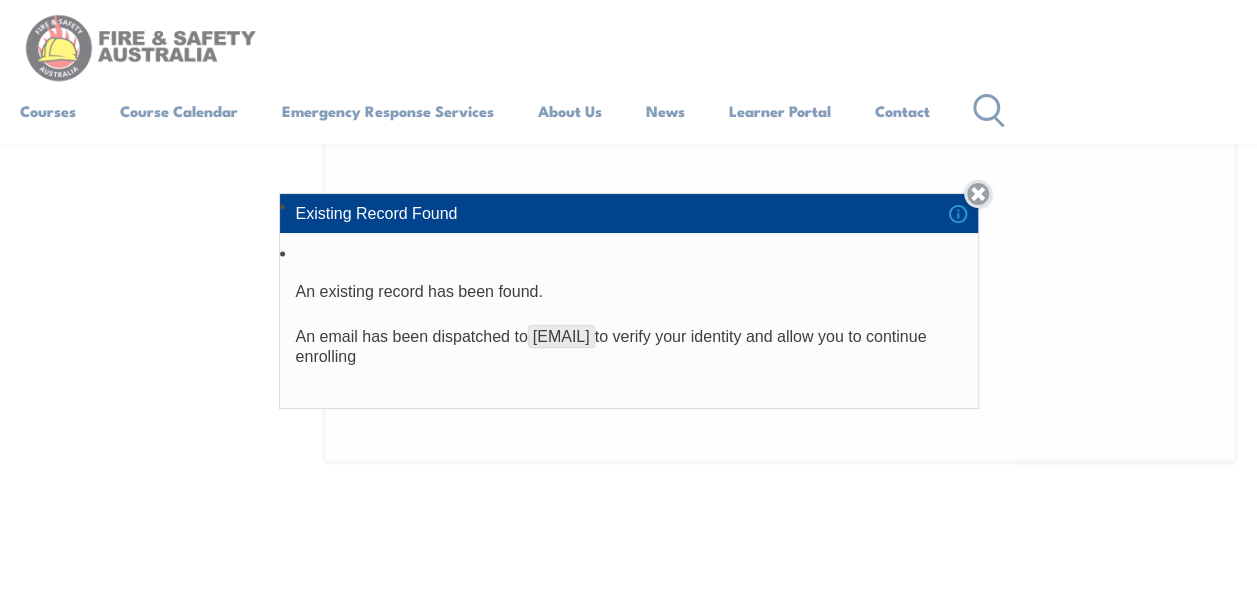 click on "Close" at bounding box center (978, 194) 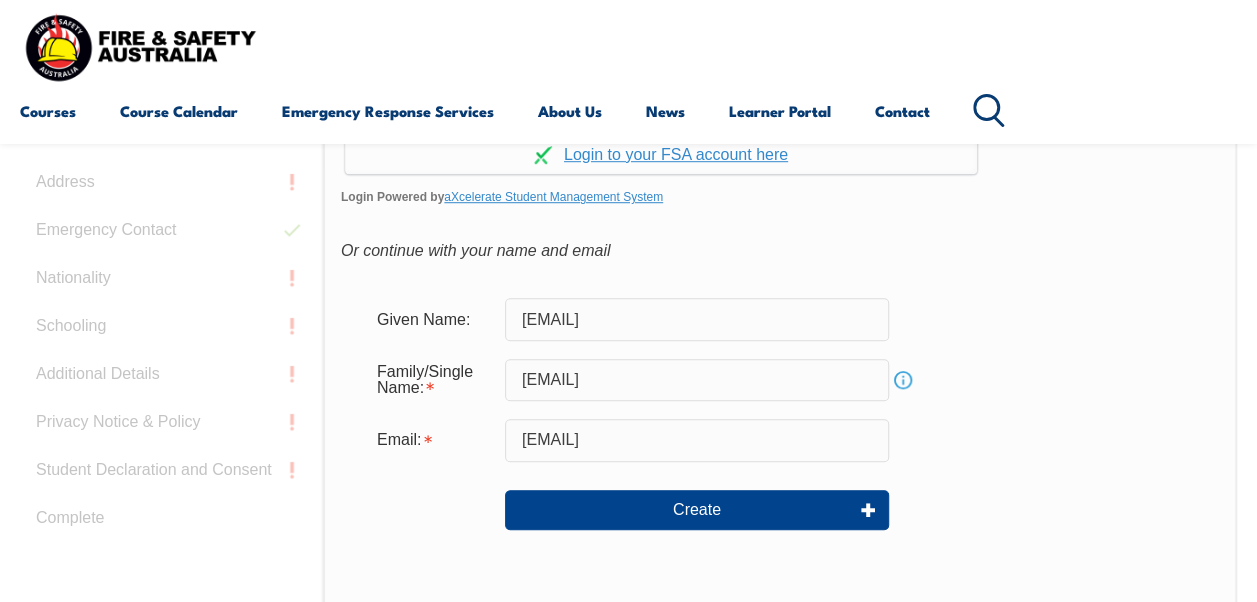 scroll, scrollTop: 598, scrollLeft: 0, axis: vertical 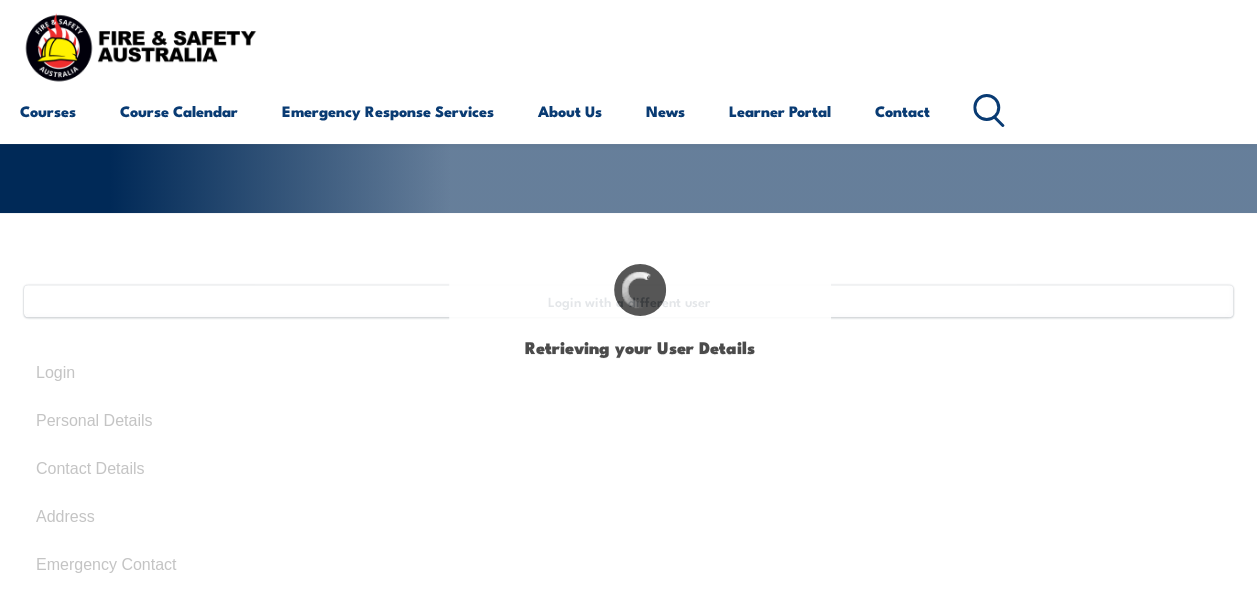 select on "Mr" 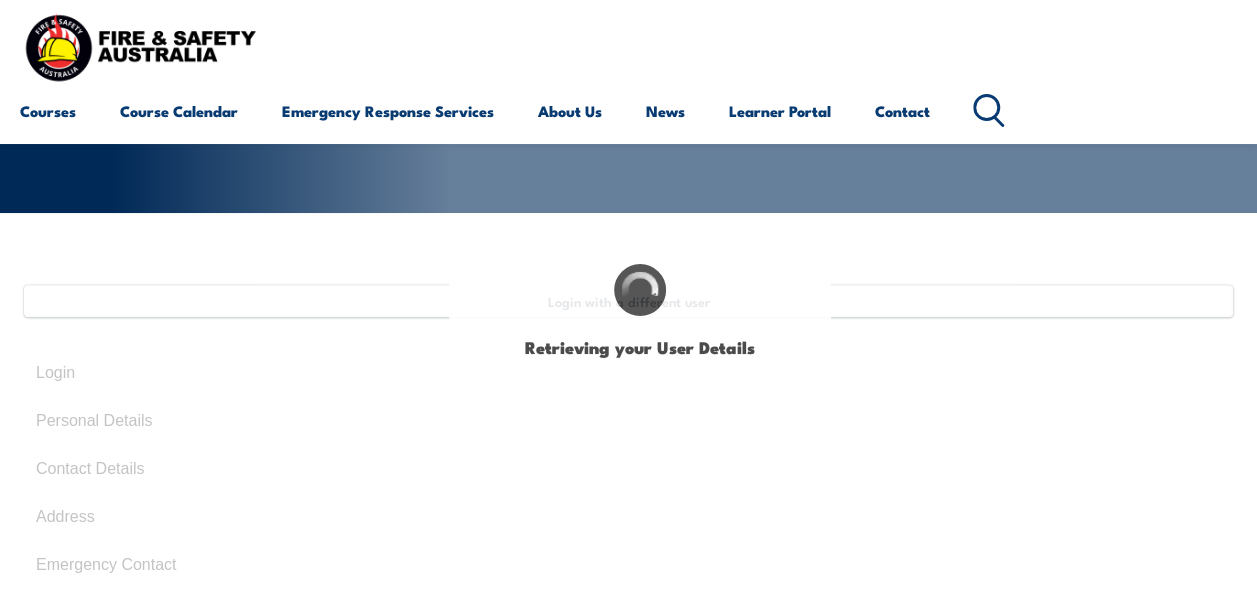 type on "[FIRST]" 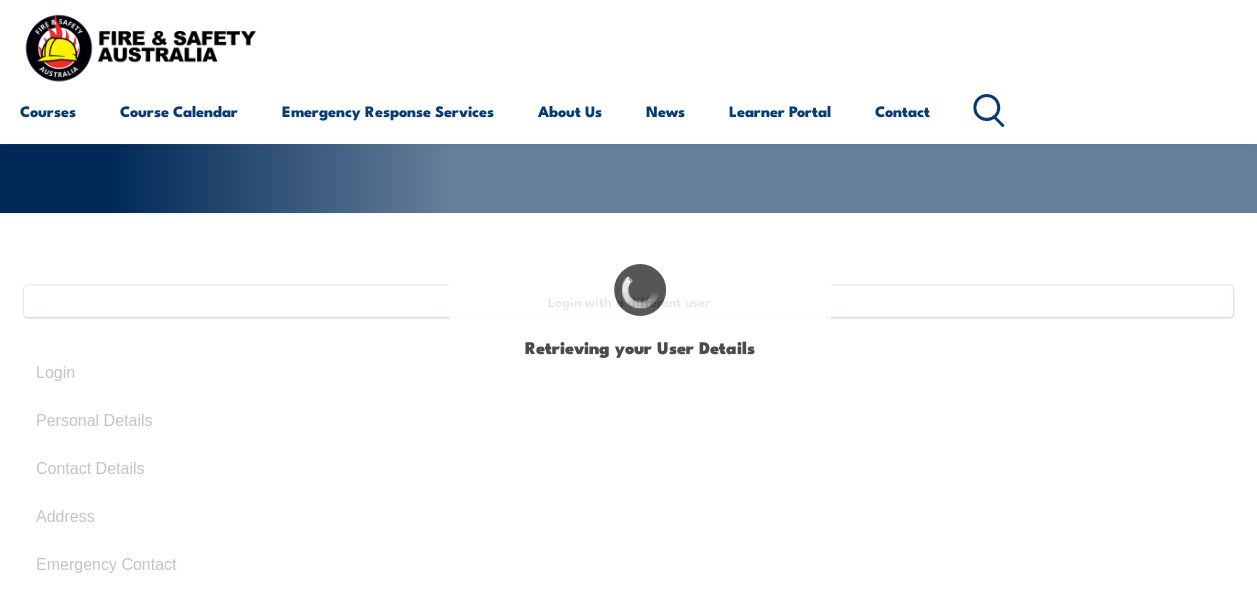 type on "[LAST]" 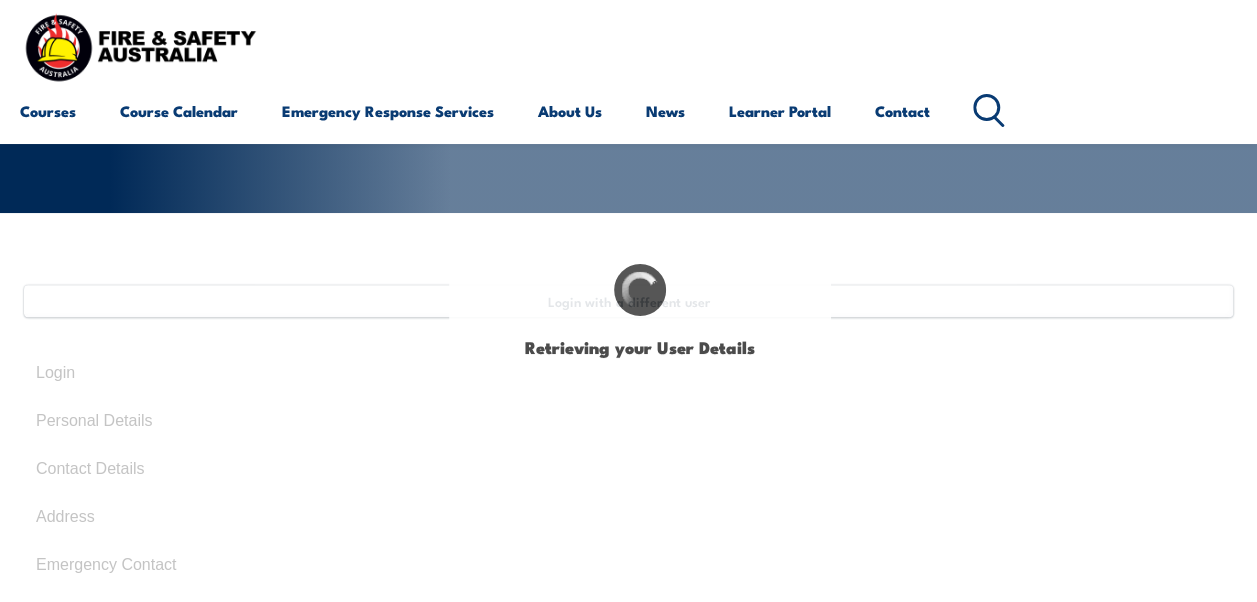 type on "[DATE]" 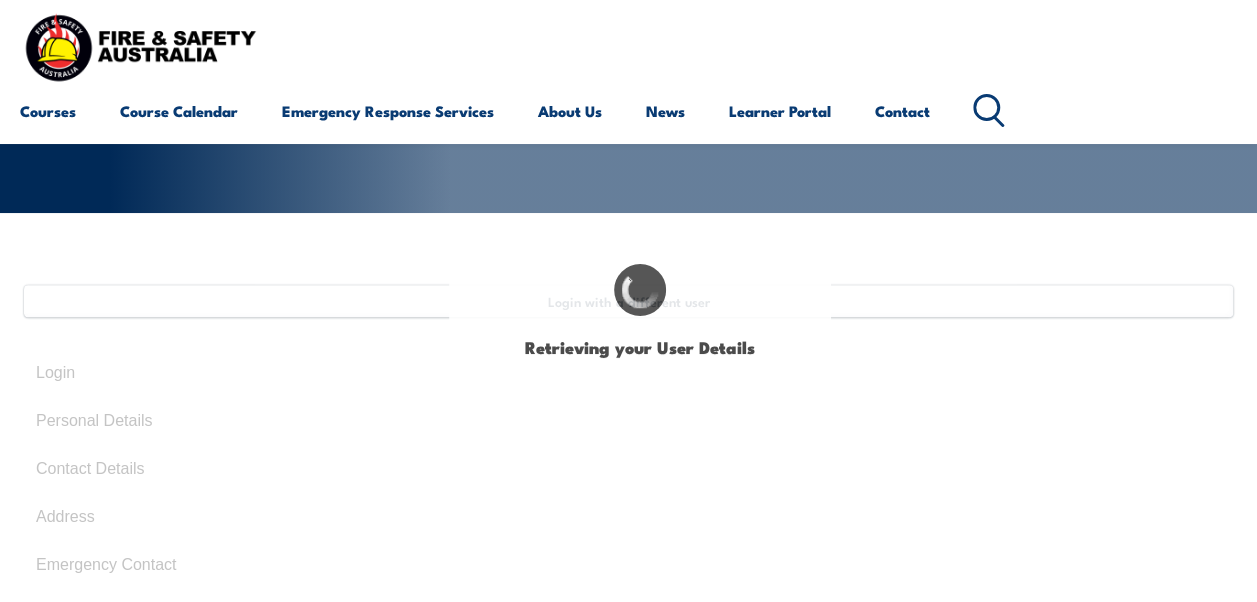 type on "[LICENSE]" 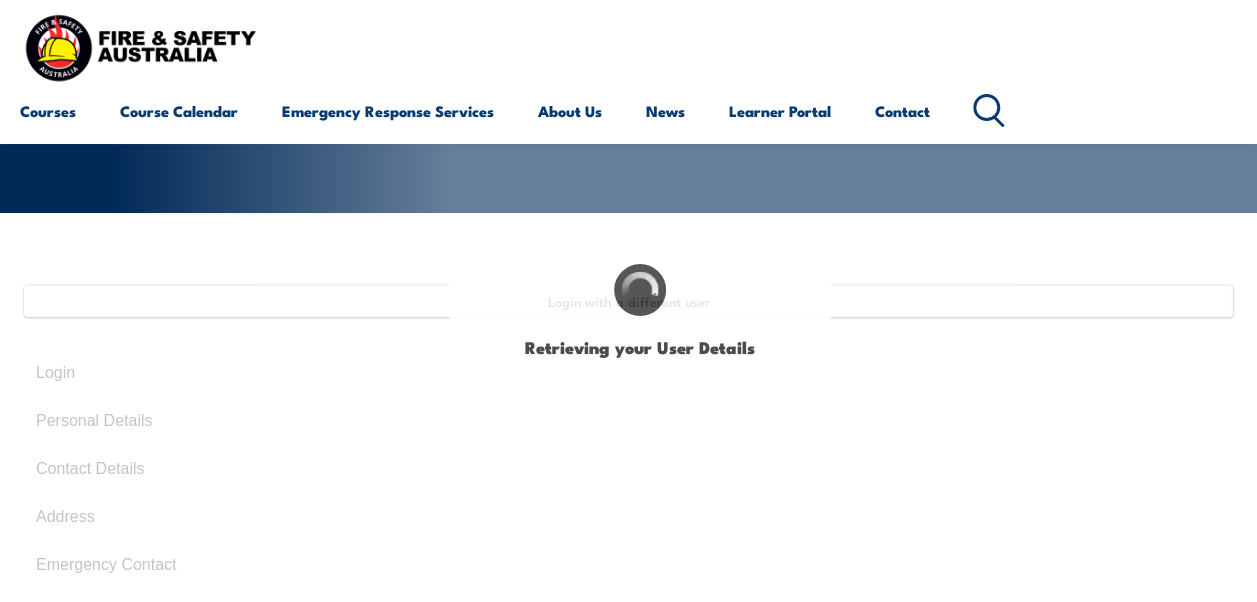 select on "M" 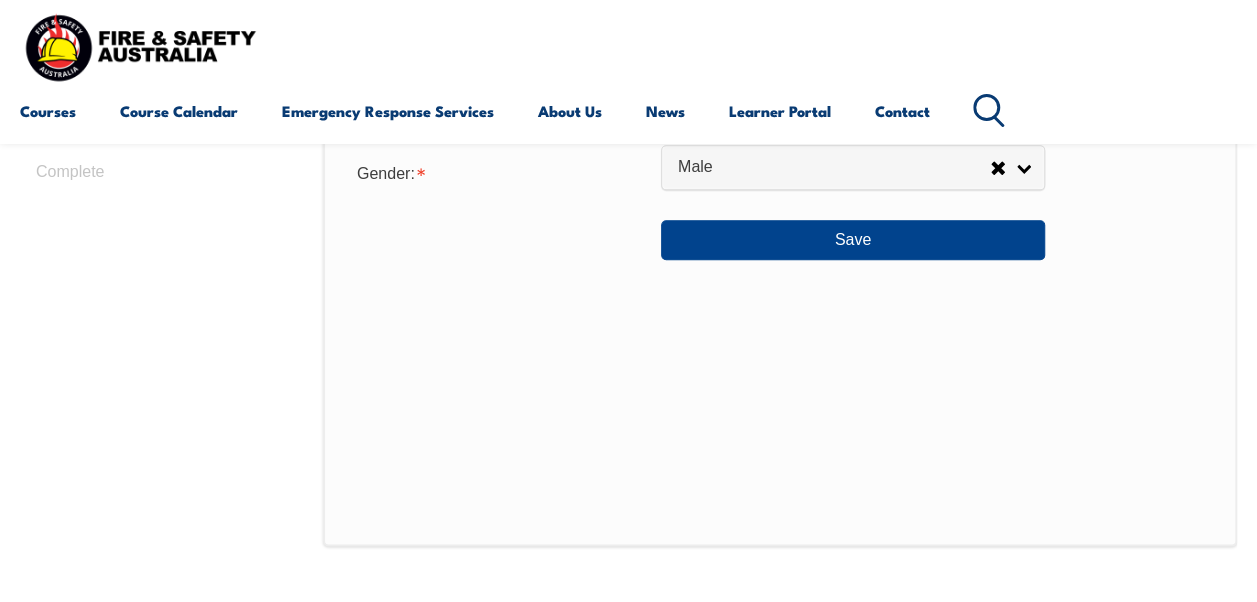 scroll, scrollTop: 782, scrollLeft: 0, axis: vertical 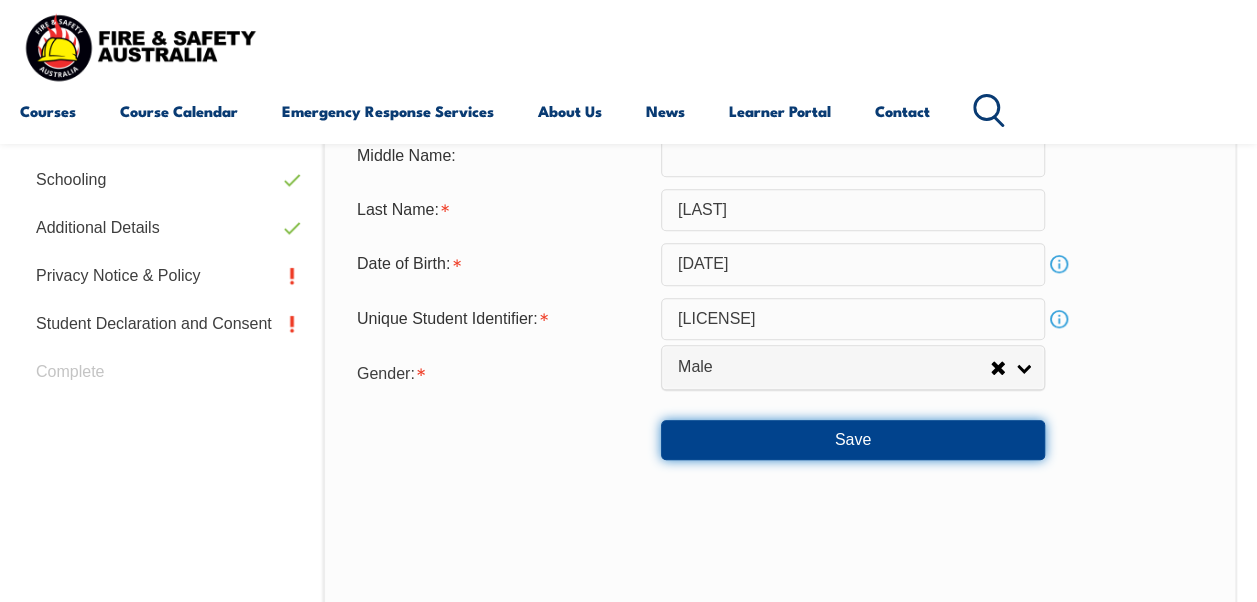 click on "Save" at bounding box center [853, 440] 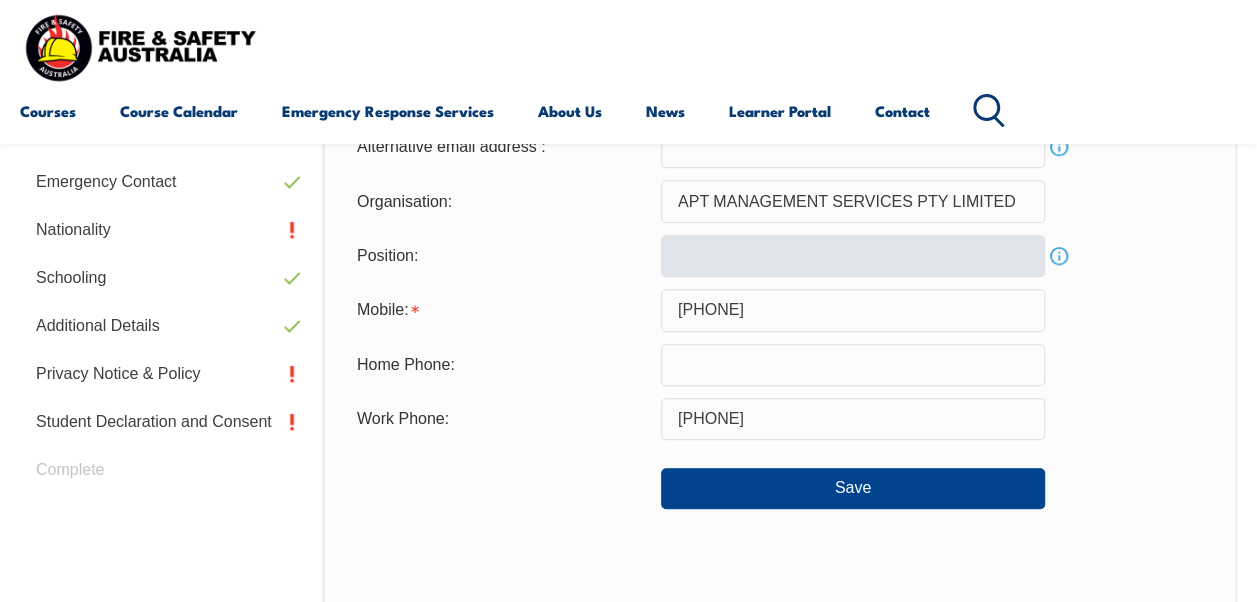scroll, scrollTop: 584, scrollLeft: 0, axis: vertical 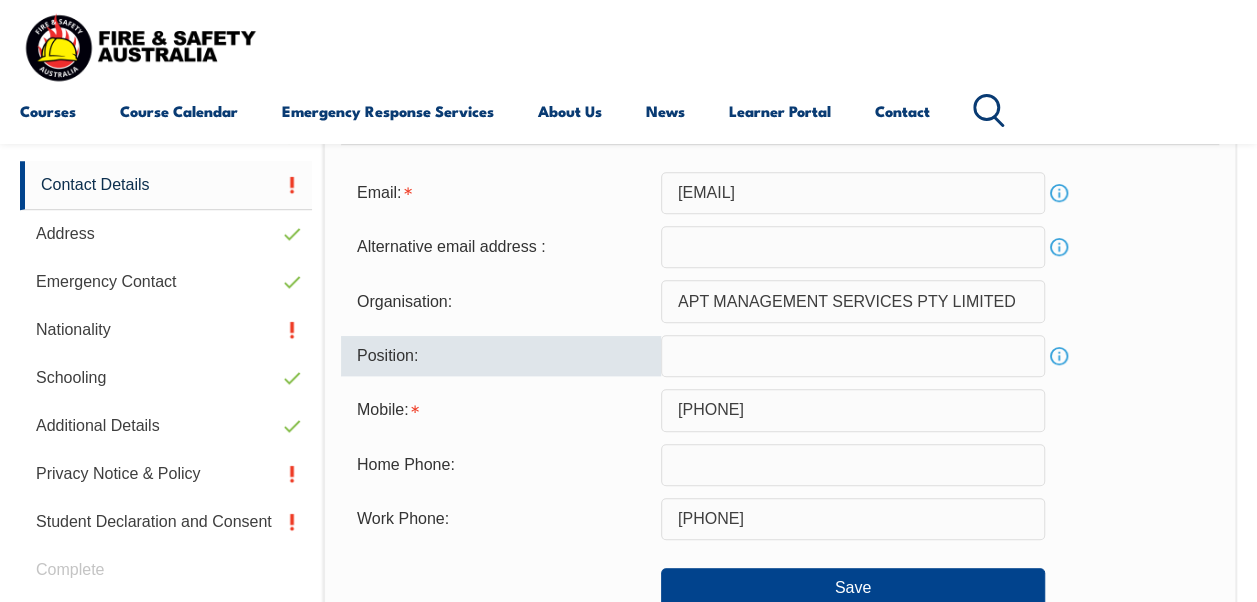 click at bounding box center [853, 356] 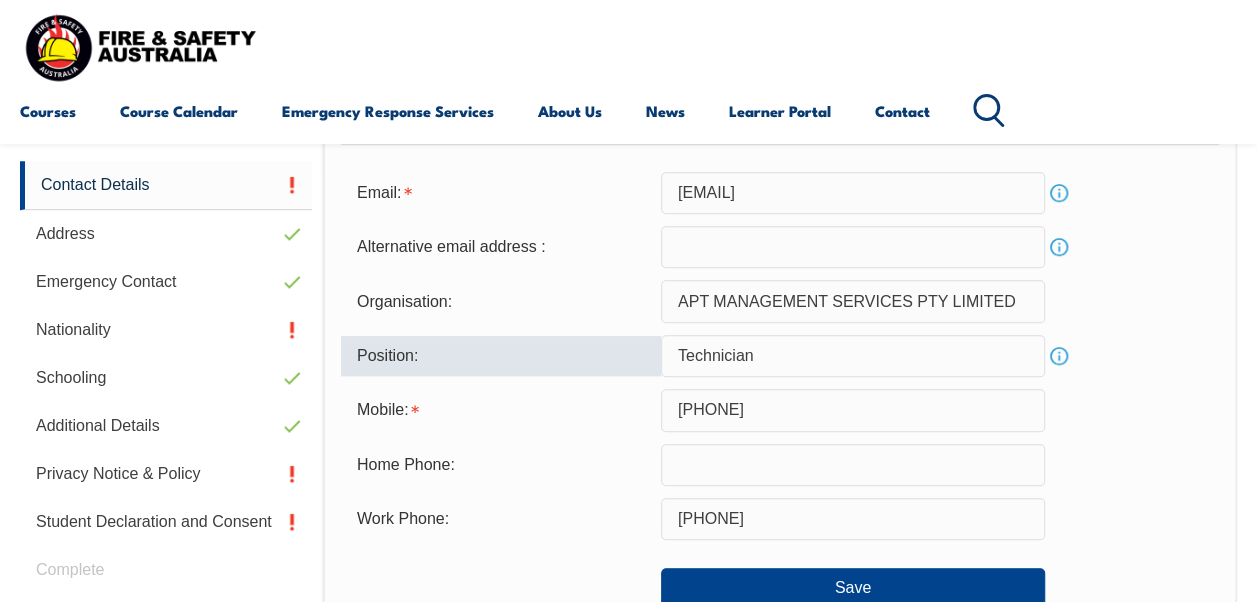 type on "Technician" 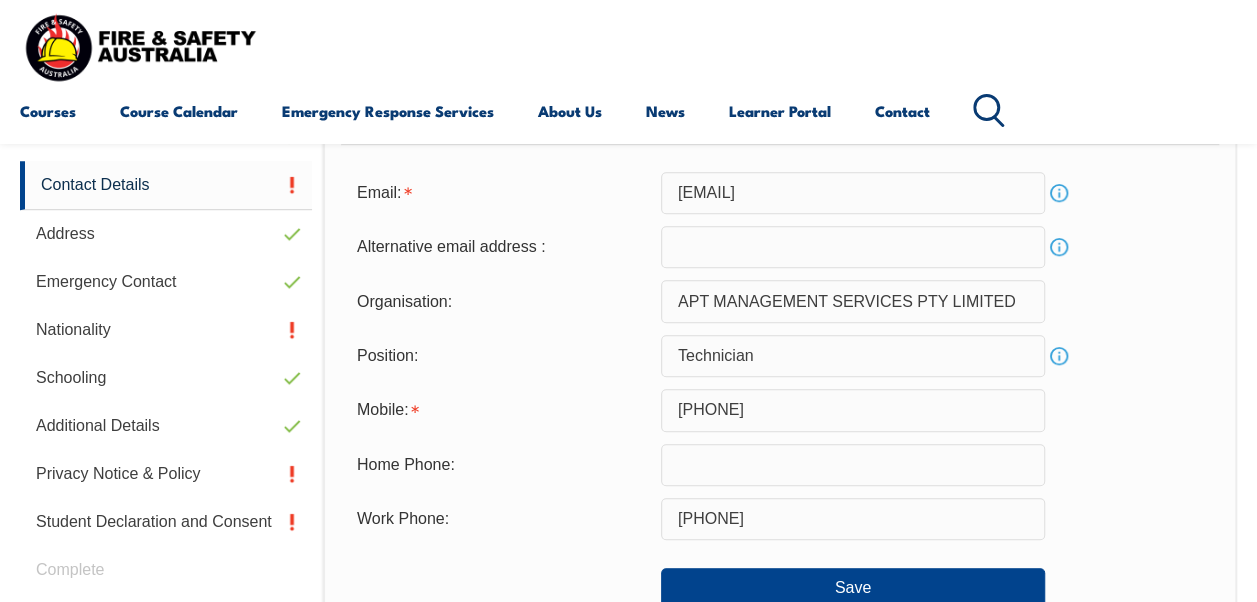click on "Email: [EMAIL] Info Alternative email address : Info Organisation: APT MANAGEMENT SERVICES PTY LIMITED Position: Technician Info Mobile: [PHONE] Home Phone: Work Phone: [PHONE] Save" at bounding box center (780, 390) 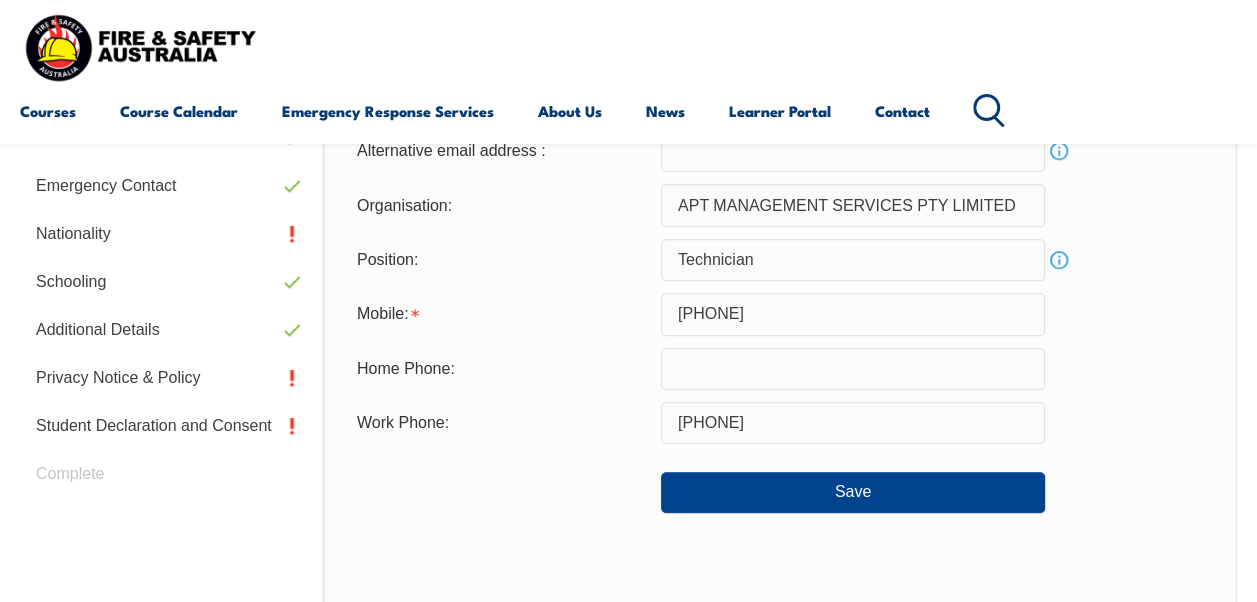 scroll, scrollTop: 784, scrollLeft: 0, axis: vertical 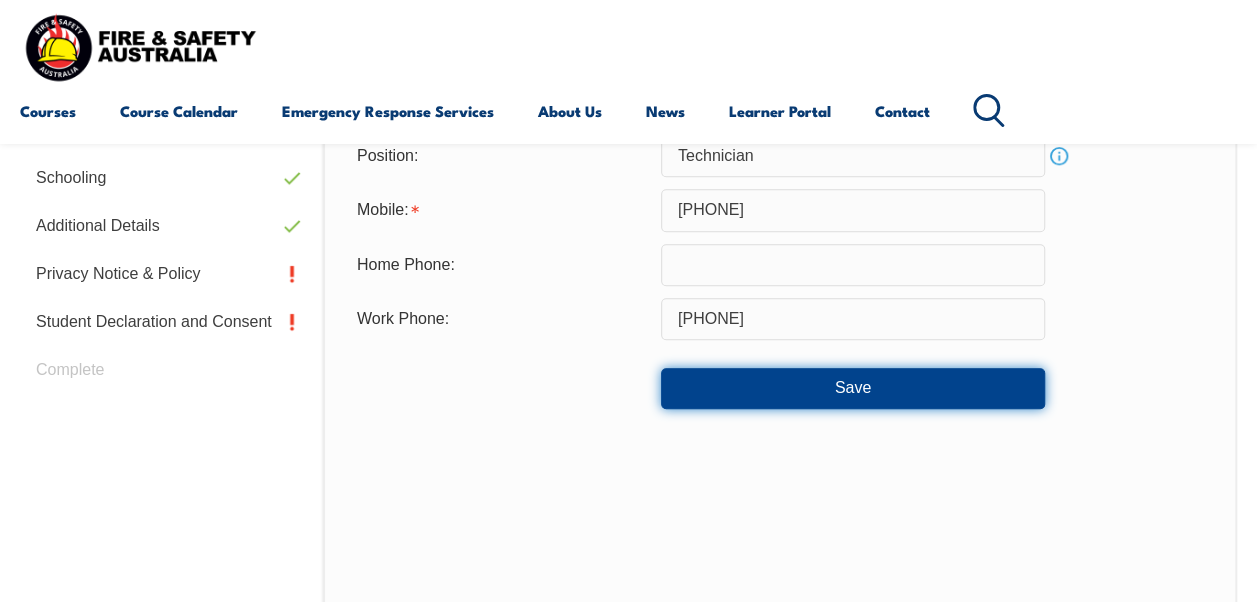 click on "Save" at bounding box center [853, 388] 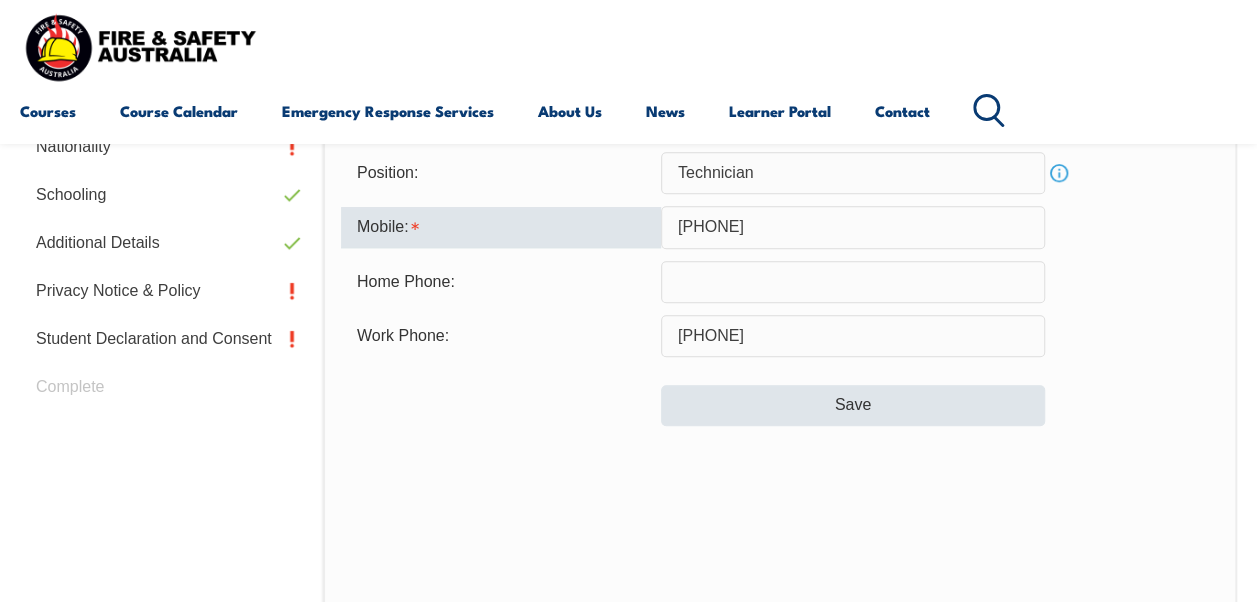scroll, scrollTop: 672, scrollLeft: 0, axis: vertical 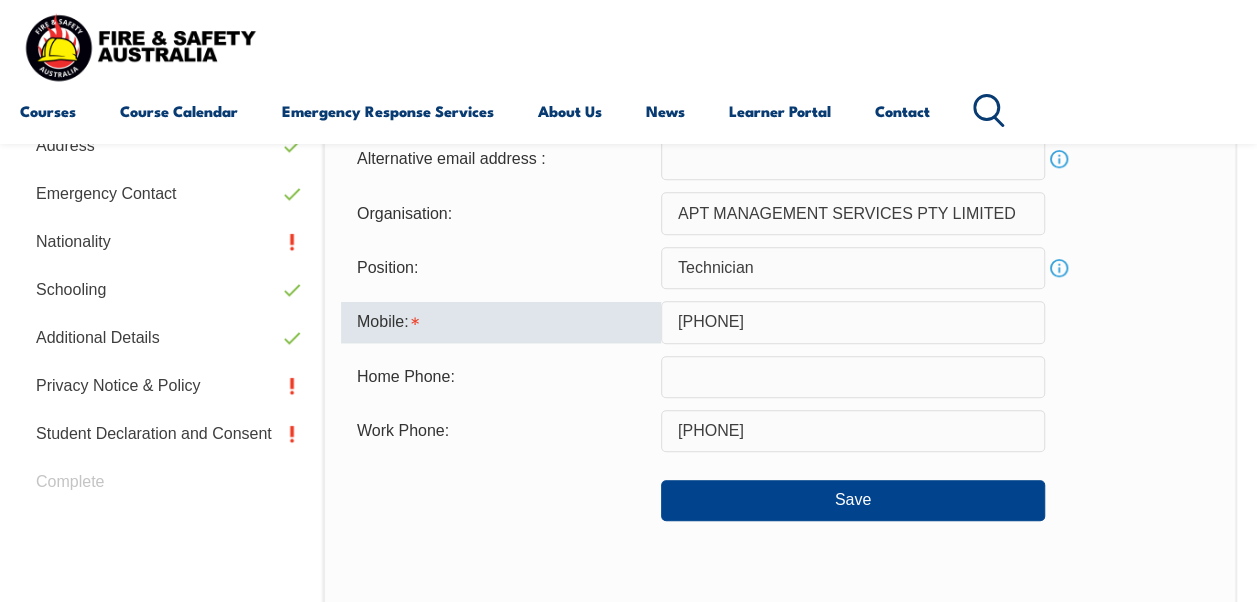 click on "[PHONE]" at bounding box center (853, 322) 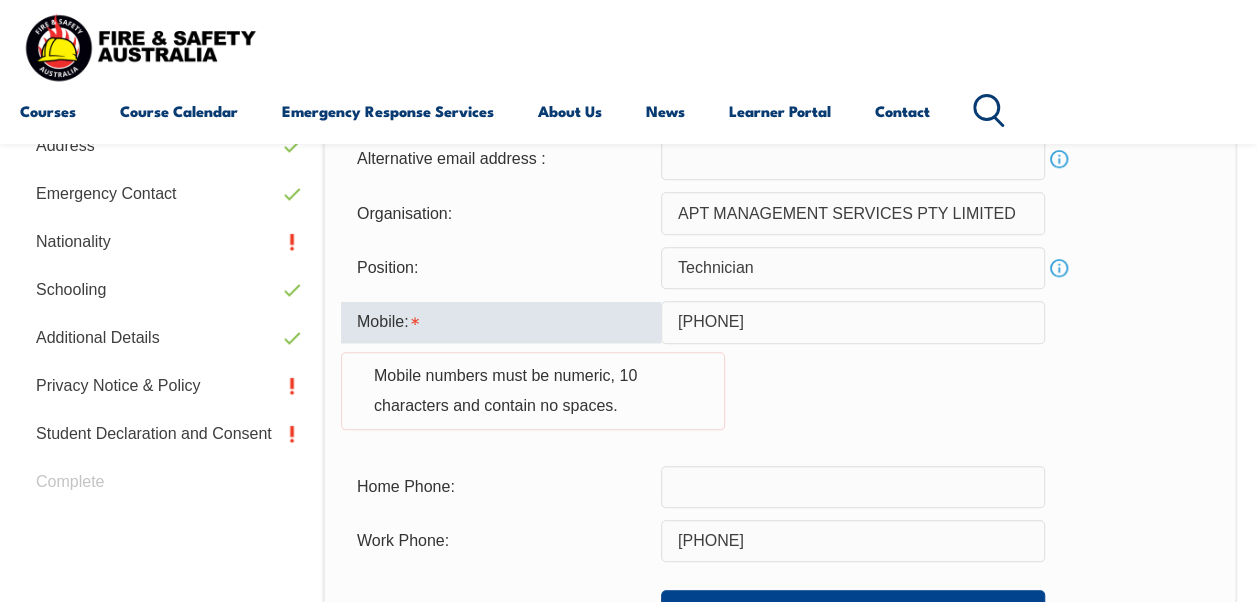 click on "[PHONE]" at bounding box center (853, 322) 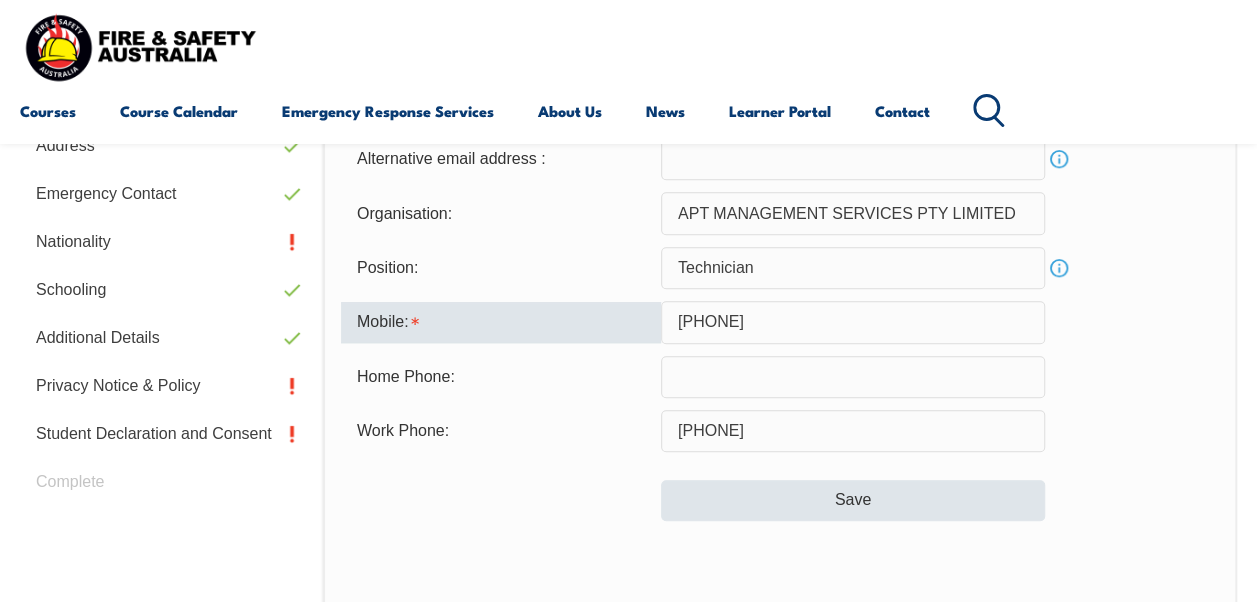 type on "[PHONE]" 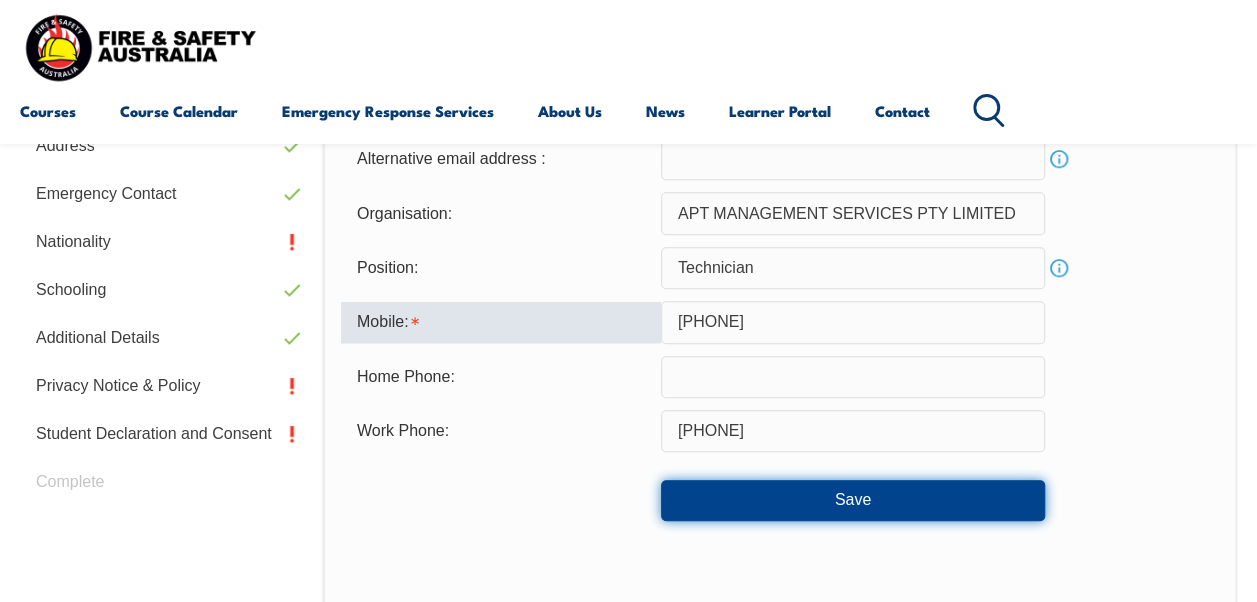 click on "Save" at bounding box center [853, 500] 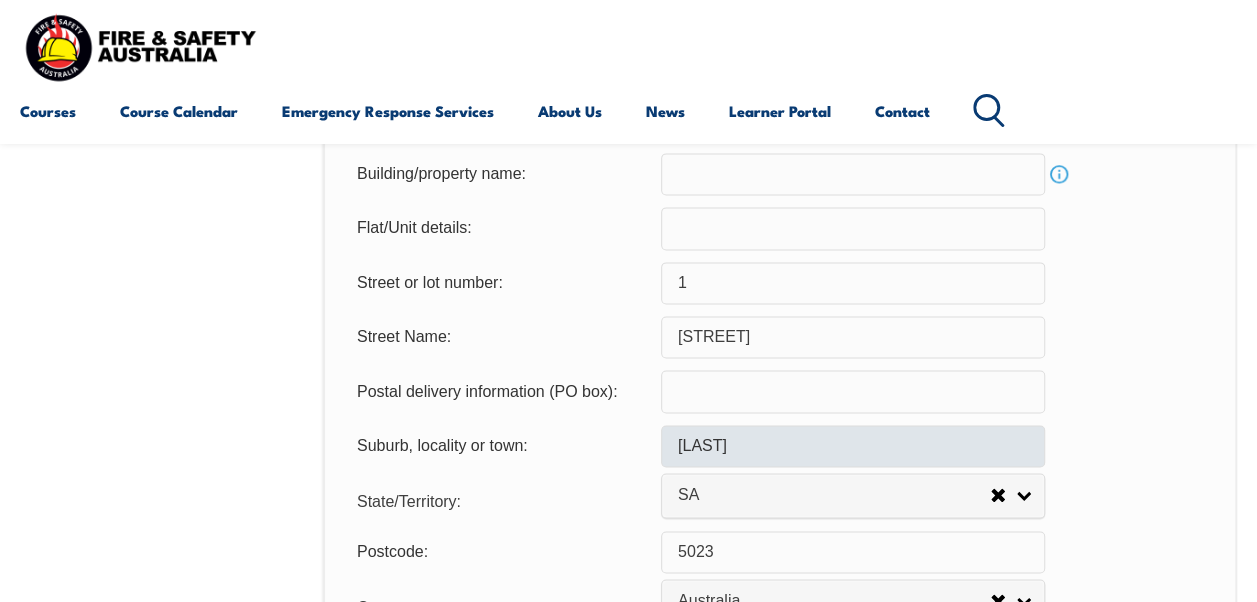 scroll, scrollTop: 1485, scrollLeft: 0, axis: vertical 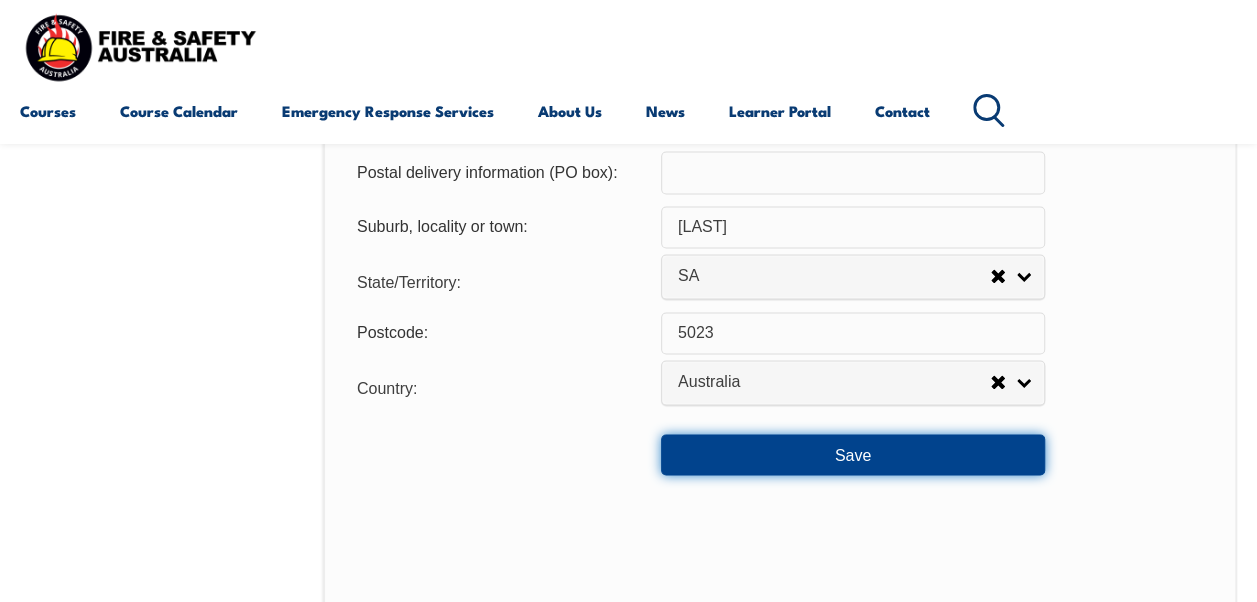 click on "Save" at bounding box center (853, 454) 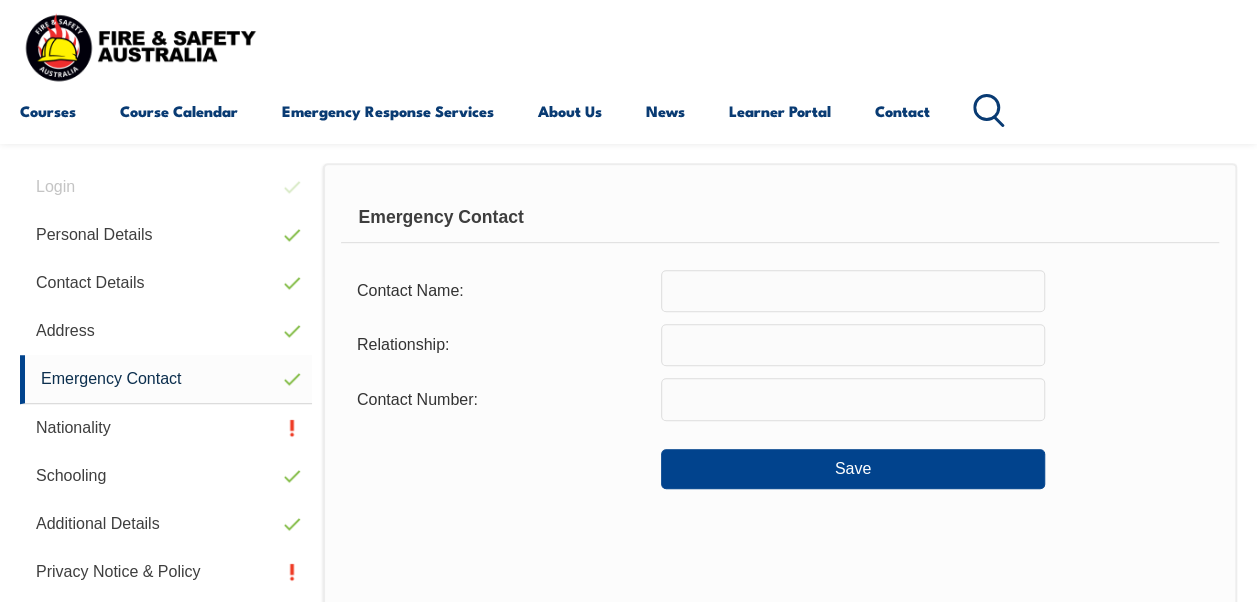 scroll, scrollTop: 485, scrollLeft: 0, axis: vertical 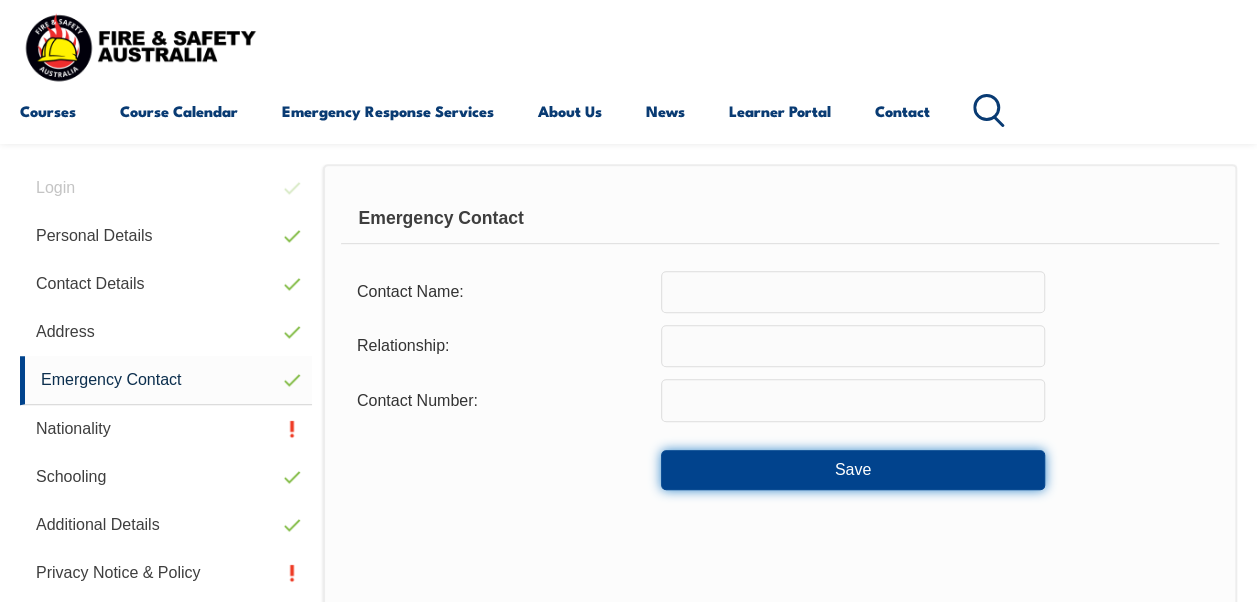 click on "Save" at bounding box center [853, 470] 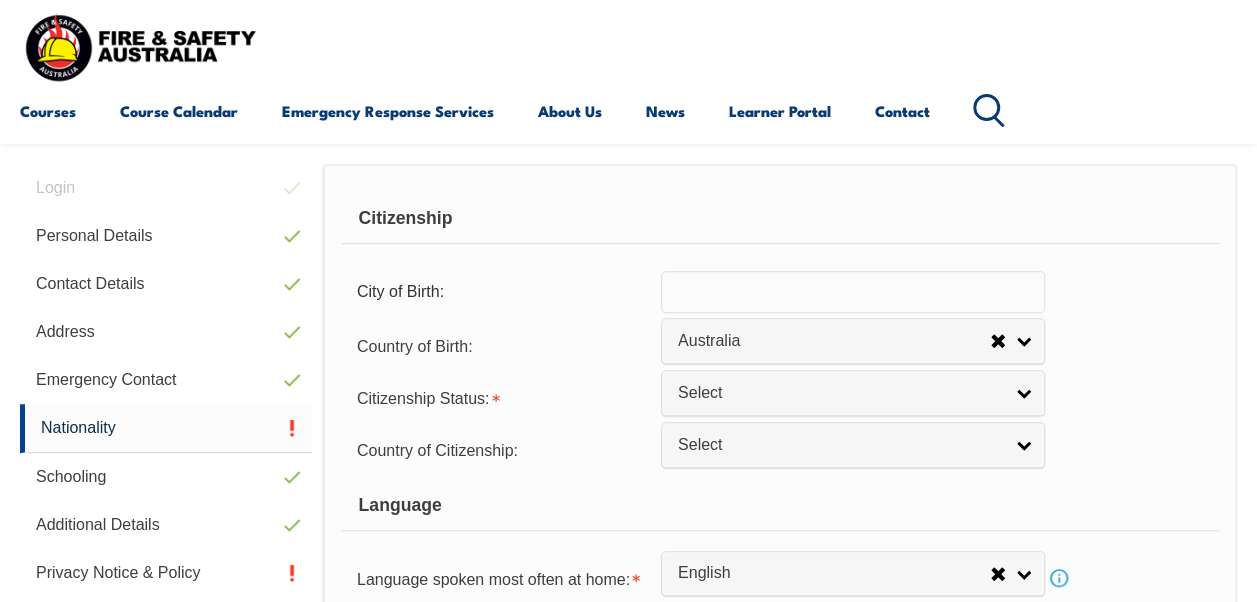 click at bounding box center [853, 292] 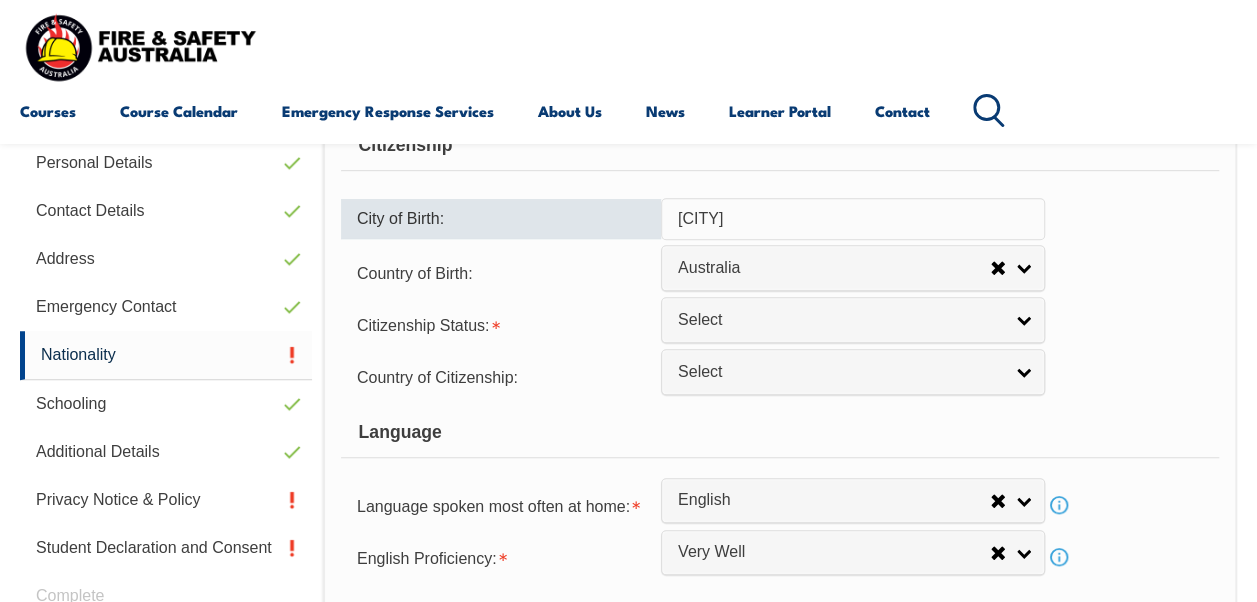 scroll, scrollTop: 685, scrollLeft: 0, axis: vertical 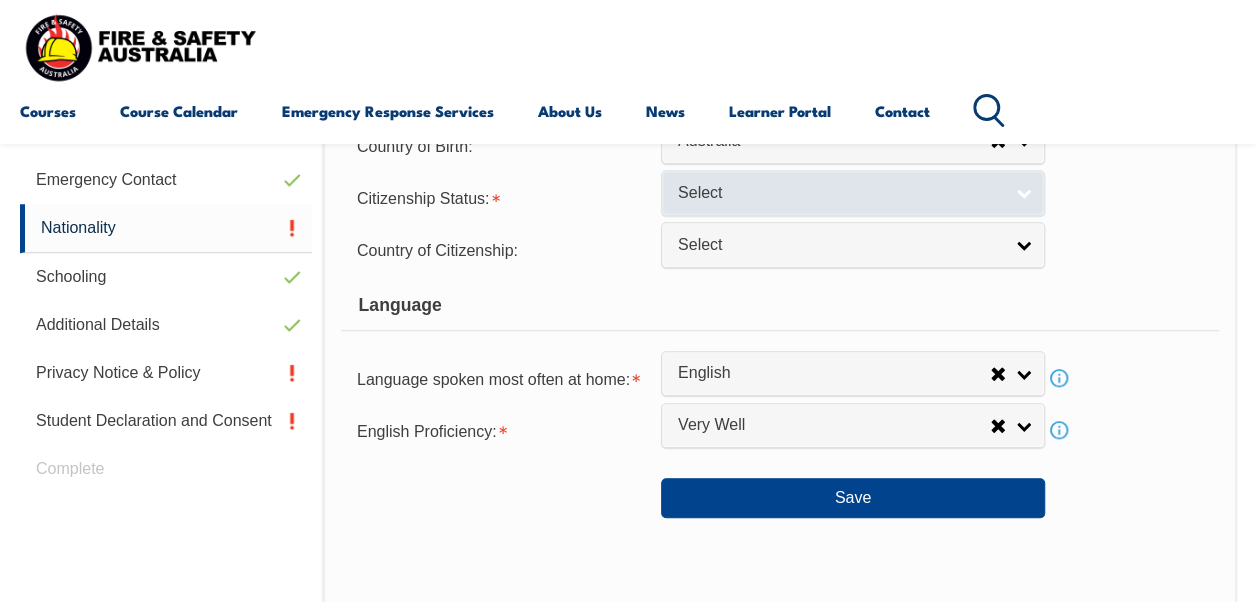 type on "[CITY]" 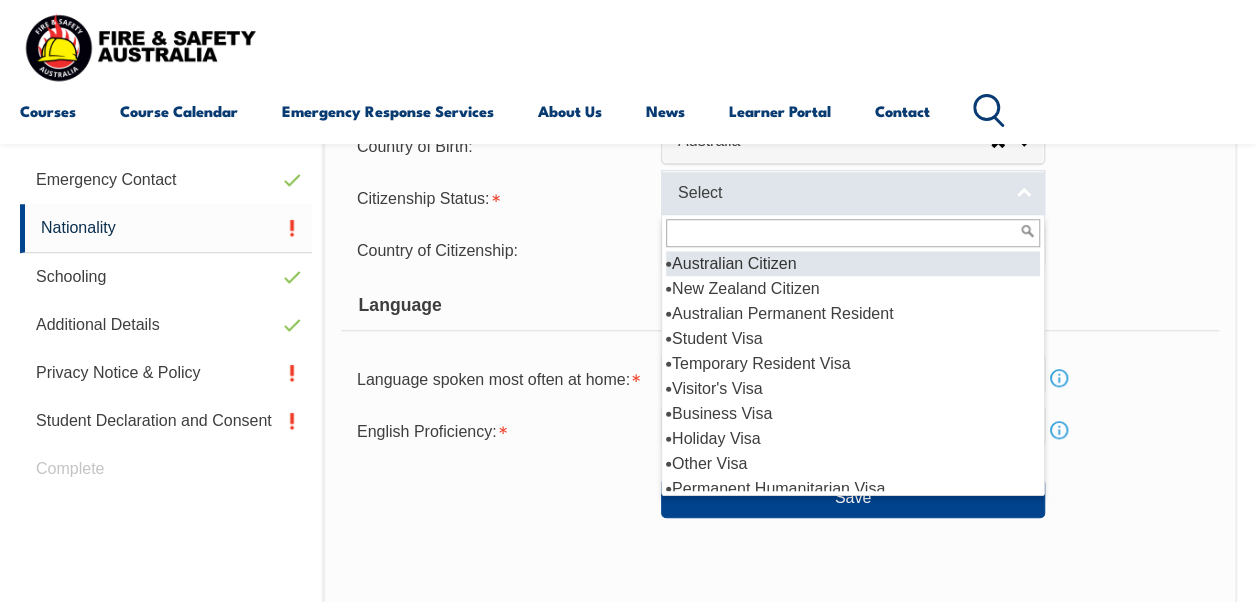 click on "Select" at bounding box center (853, 192) 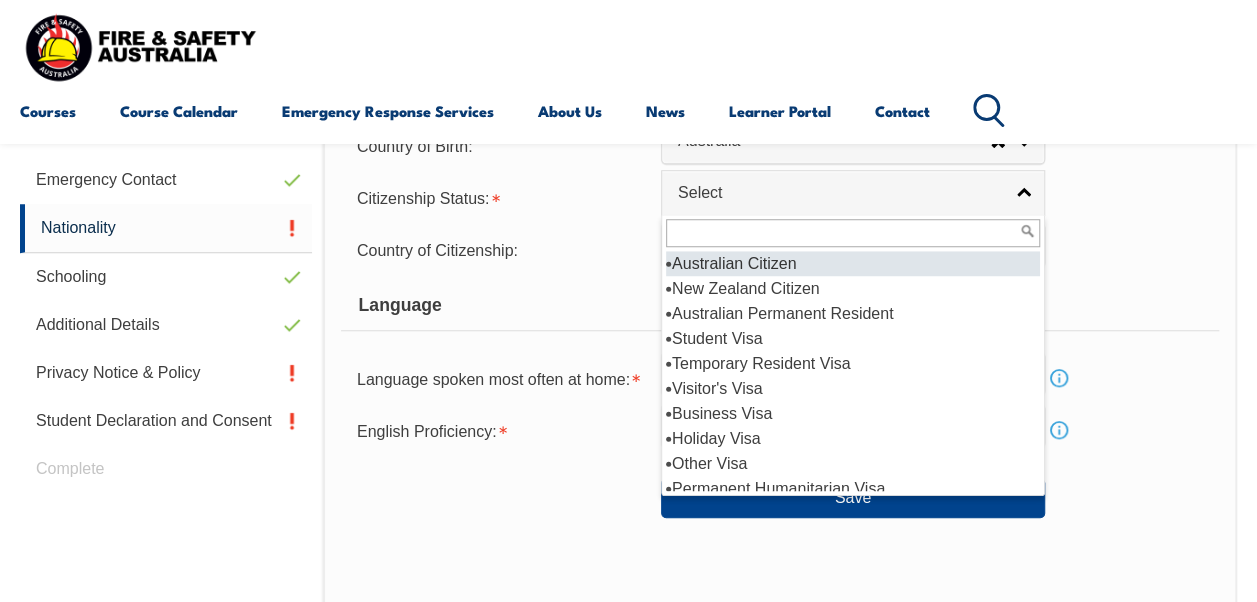 click on "Australian Citizen" at bounding box center (853, 263) 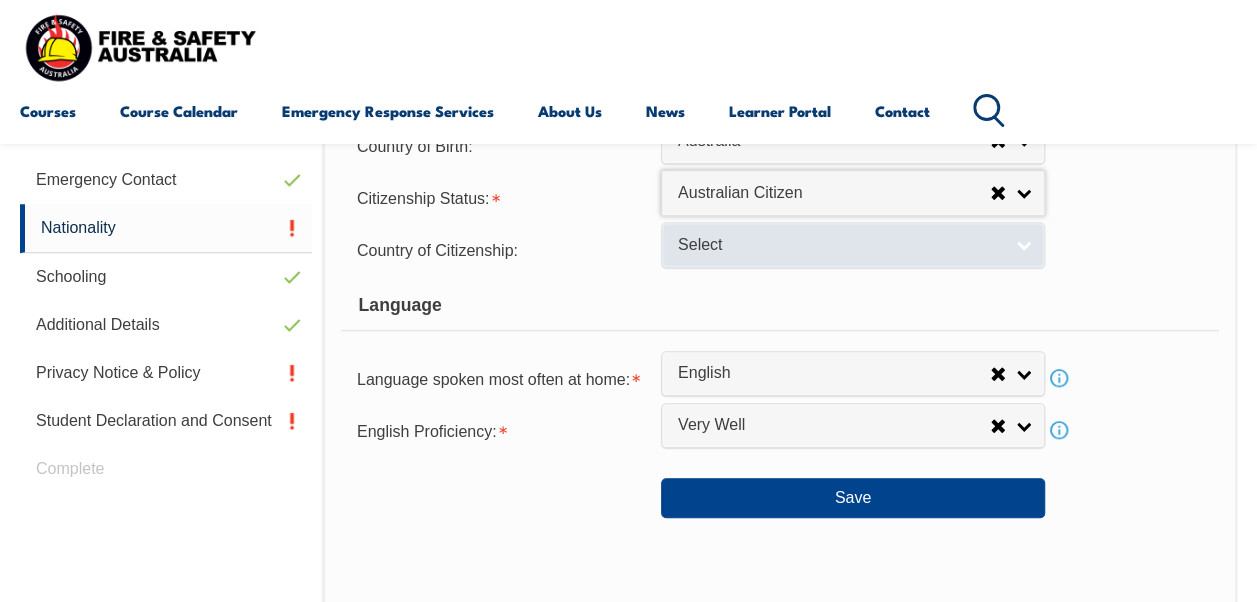 click on "Select" at bounding box center (853, 244) 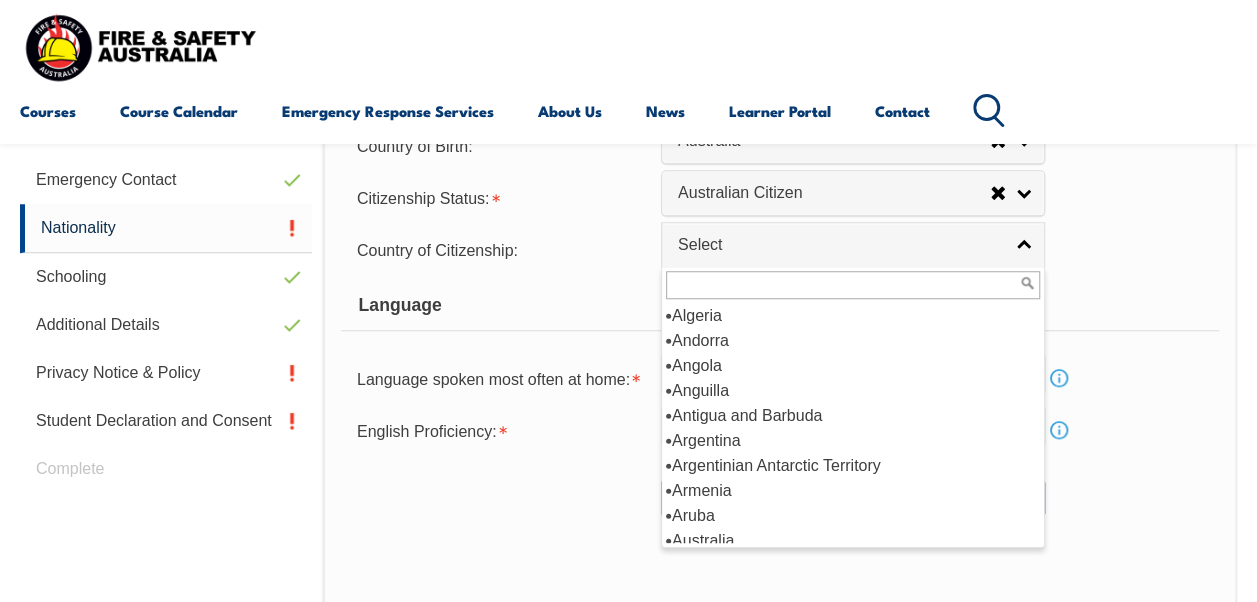 scroll, scrollTop: 200, scrollLeft: 0, axis: vertical 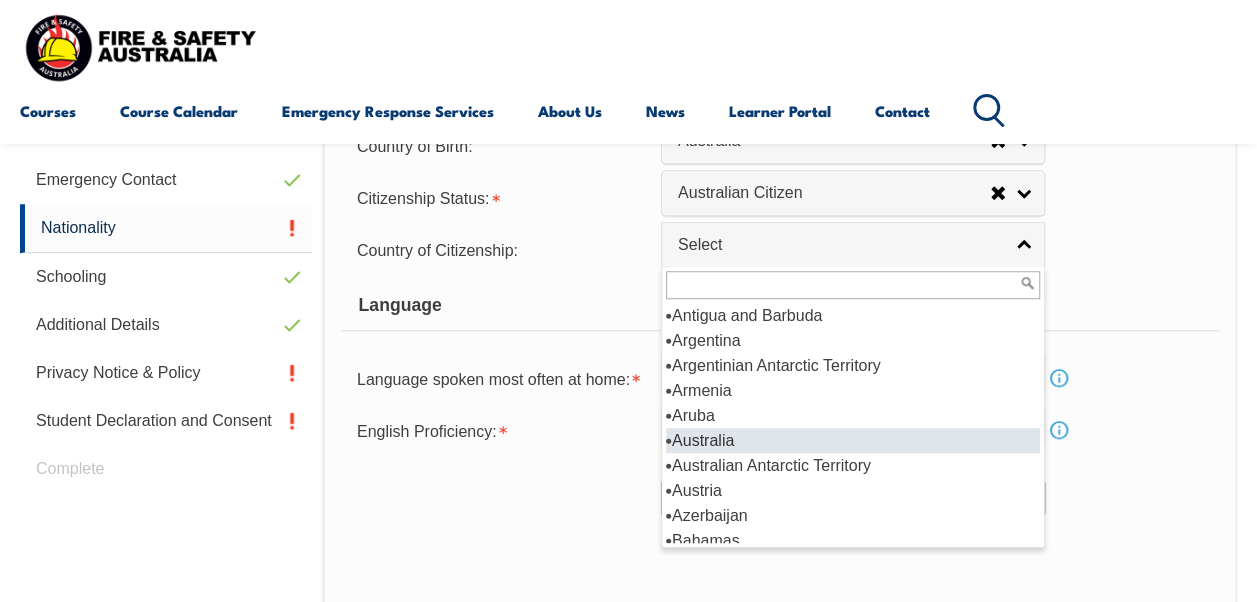 click on "Australia" at bounding box center (853, 440) 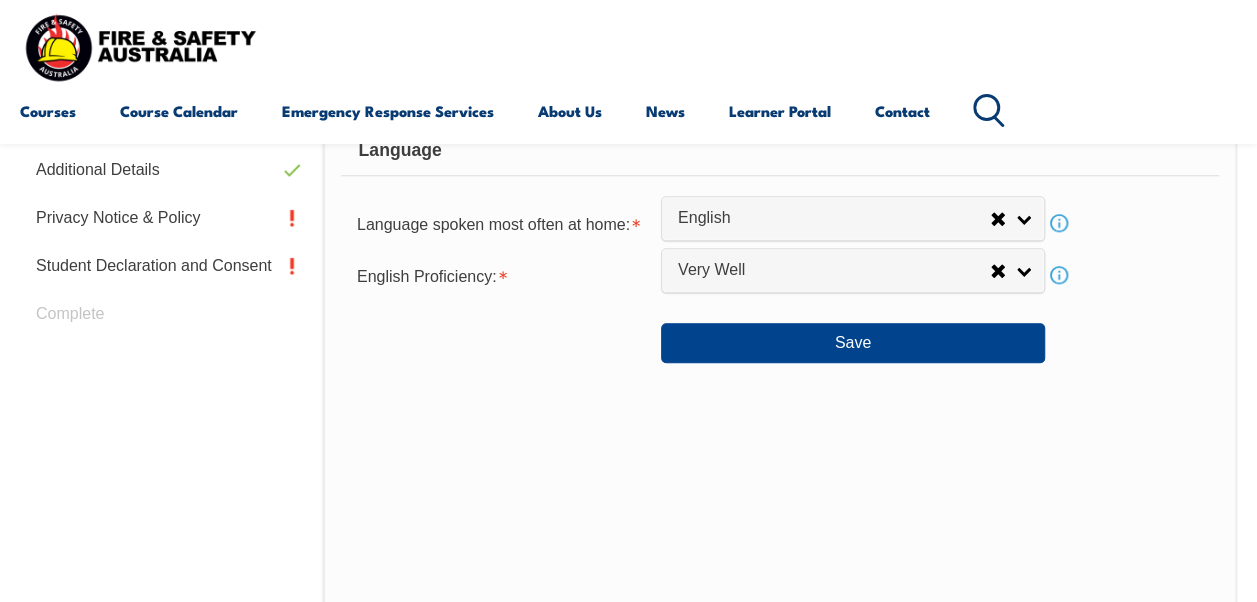 scroll, scrollTop: 885, scrollLeft: 0, axis: vertical 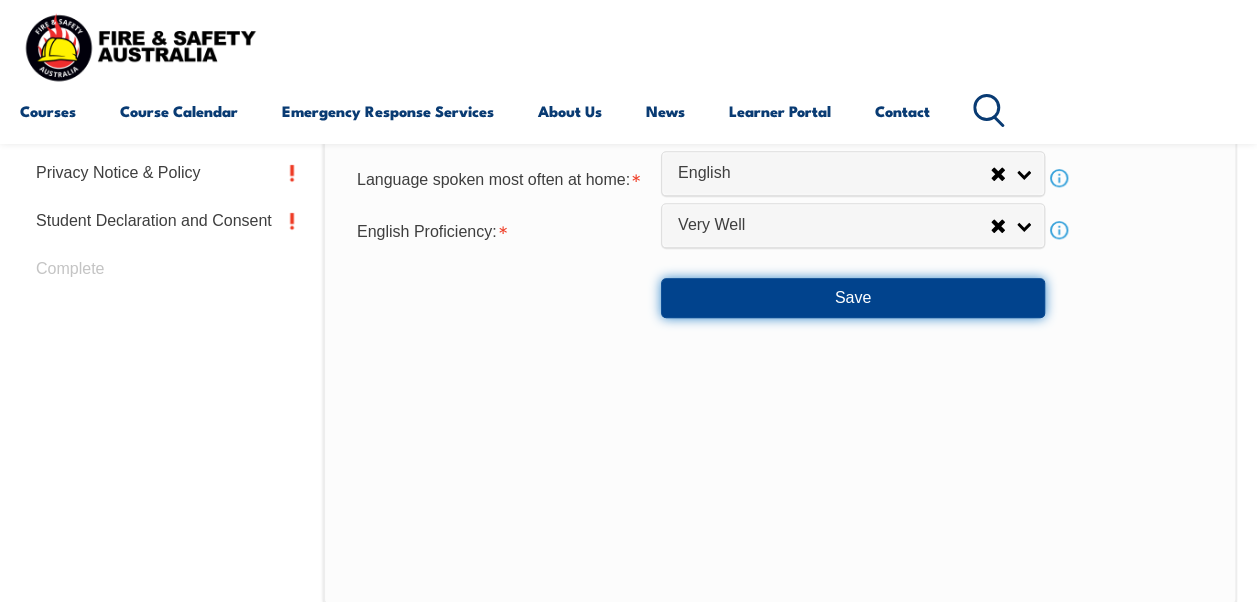 click on "Save" at bounding box center [853, 298] 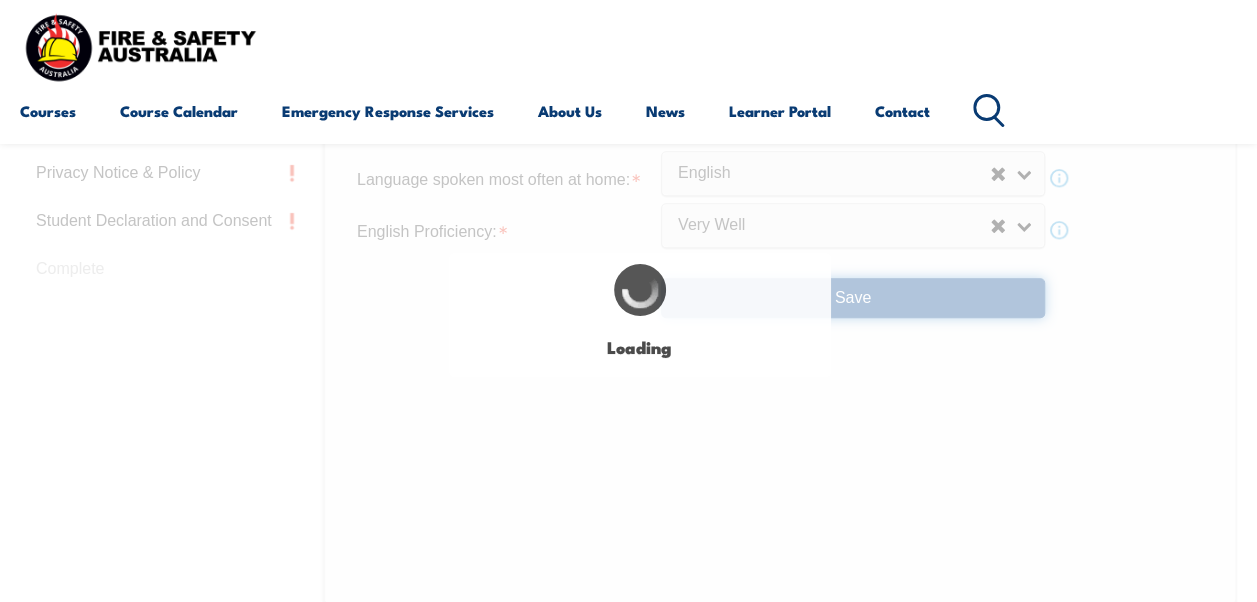 select on "false" 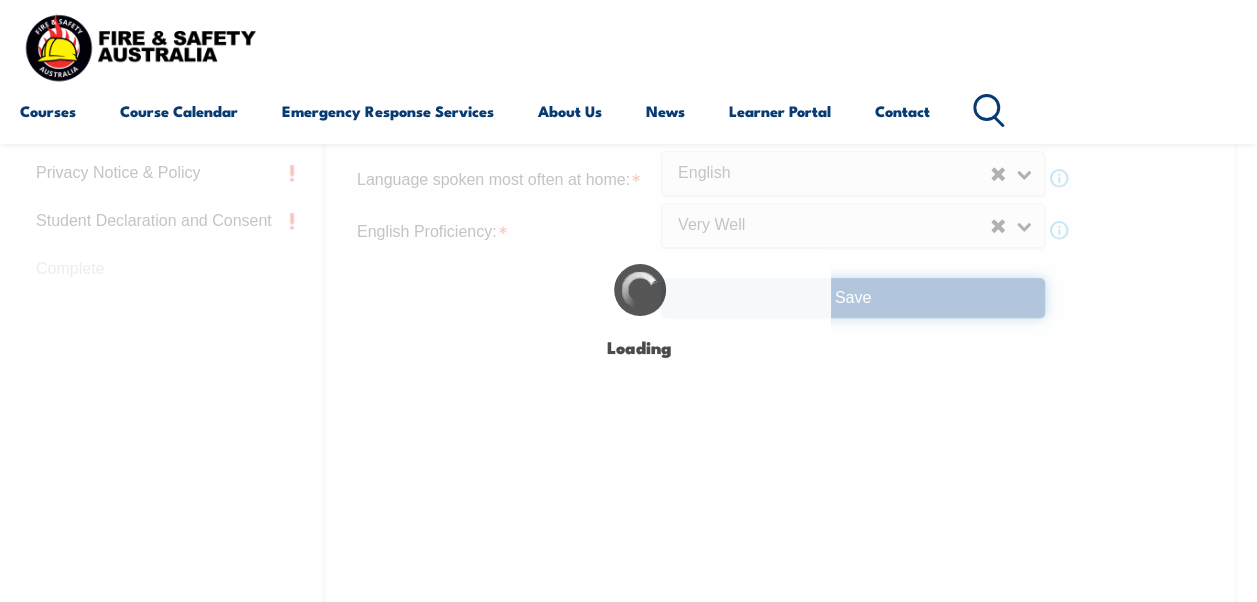 select on "true" 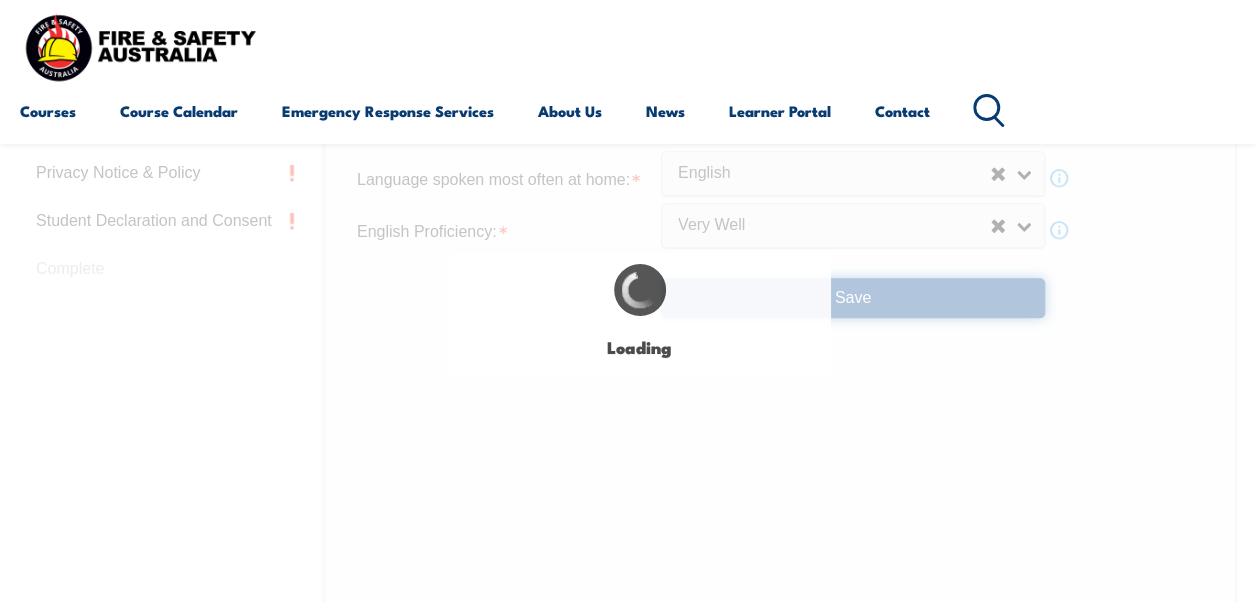 scroll, scrollTop: 0, scrollLeft: 0, axis: both 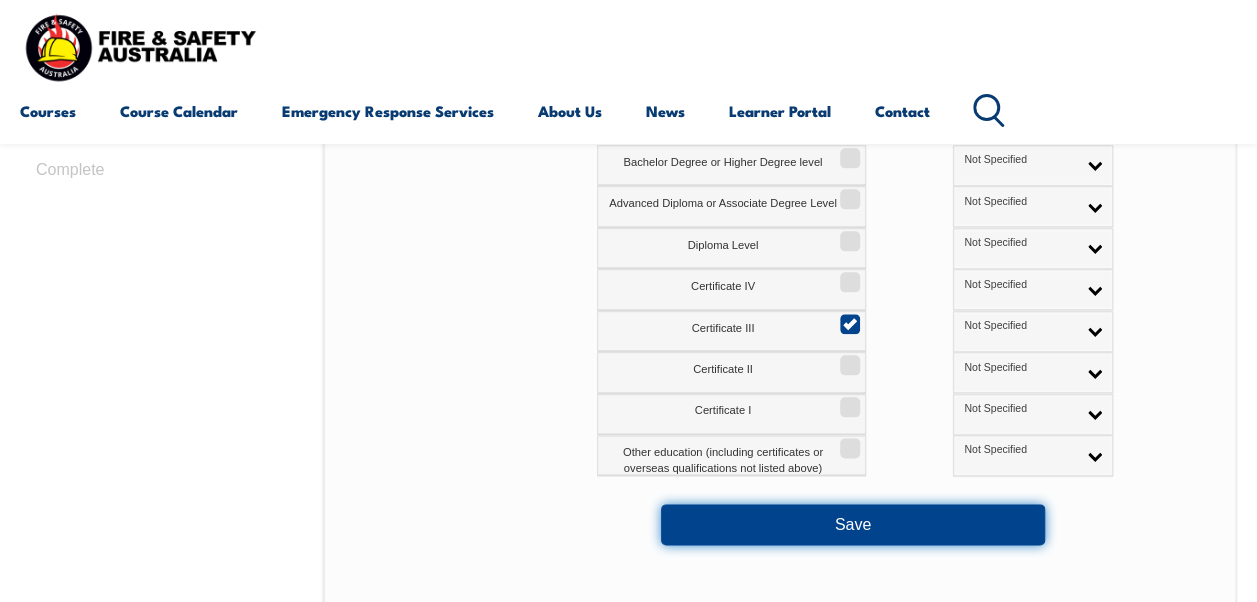 click on "Save" at bounding box center (853, 524) 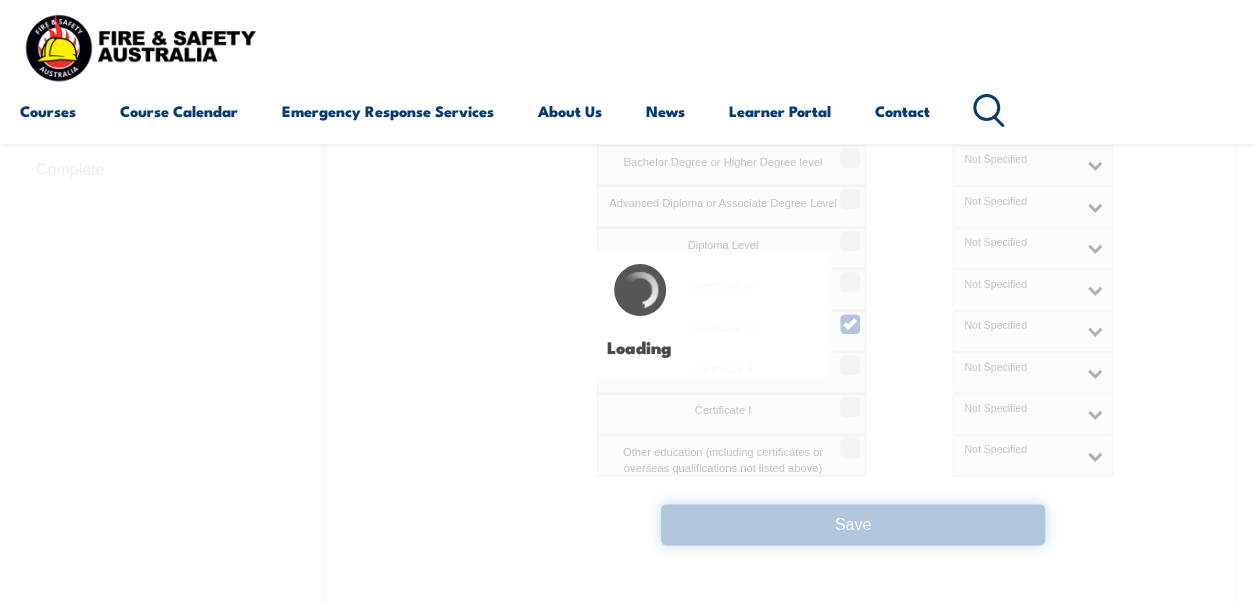 select on "false" 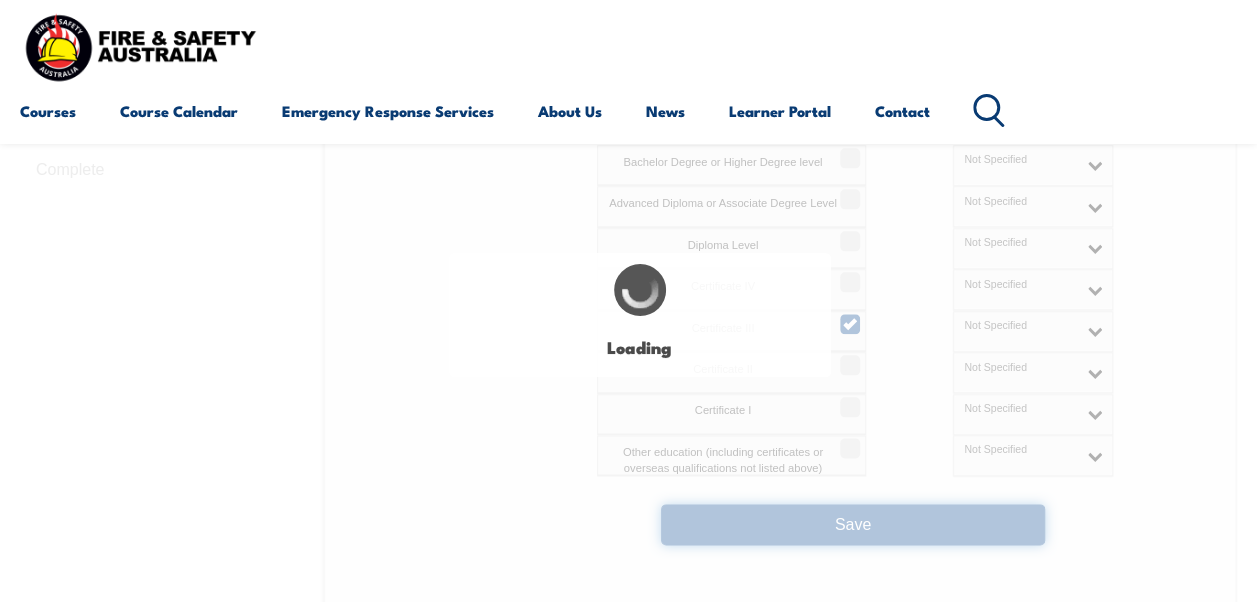 select on "true" 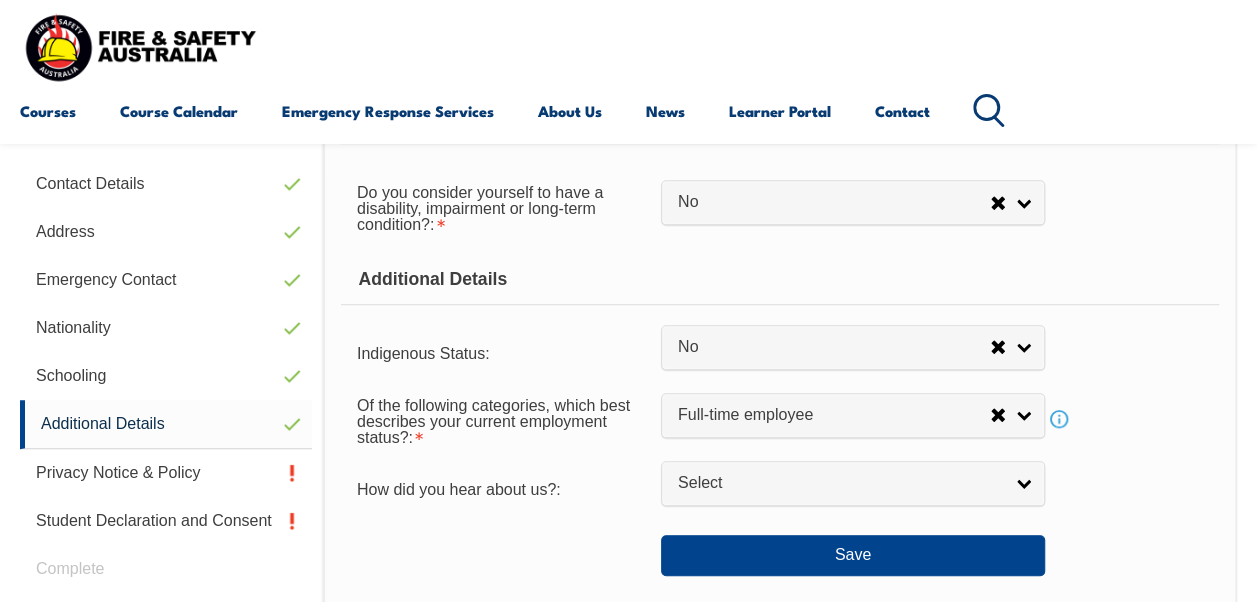 scroll, scrollTop: 685, scrollLeft: 0, axis: vertical 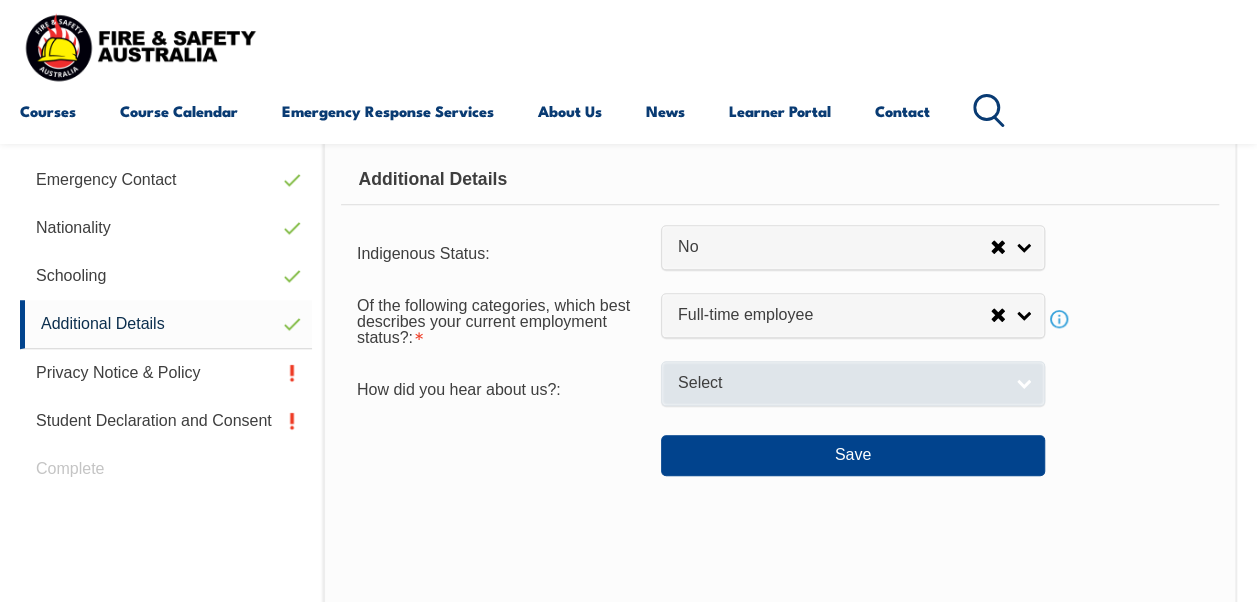 click on "Select" at bounding box center (853, 383) 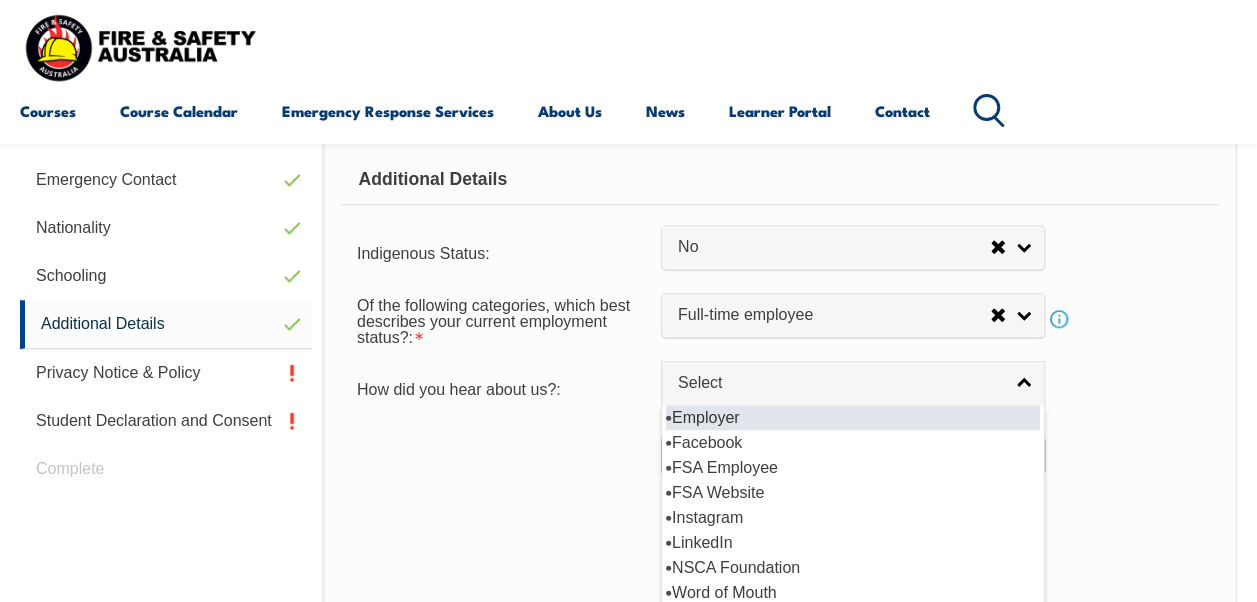 click on "Employer" at bounding box center [853, 417] 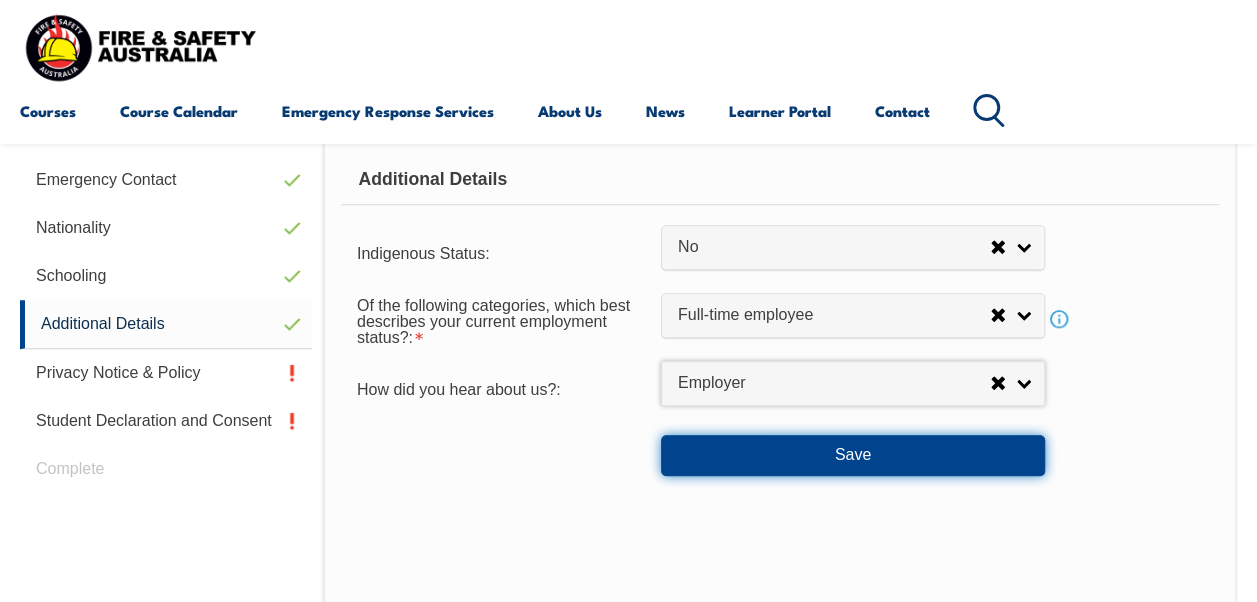 click on "Save" at bounding box center (853, 455) 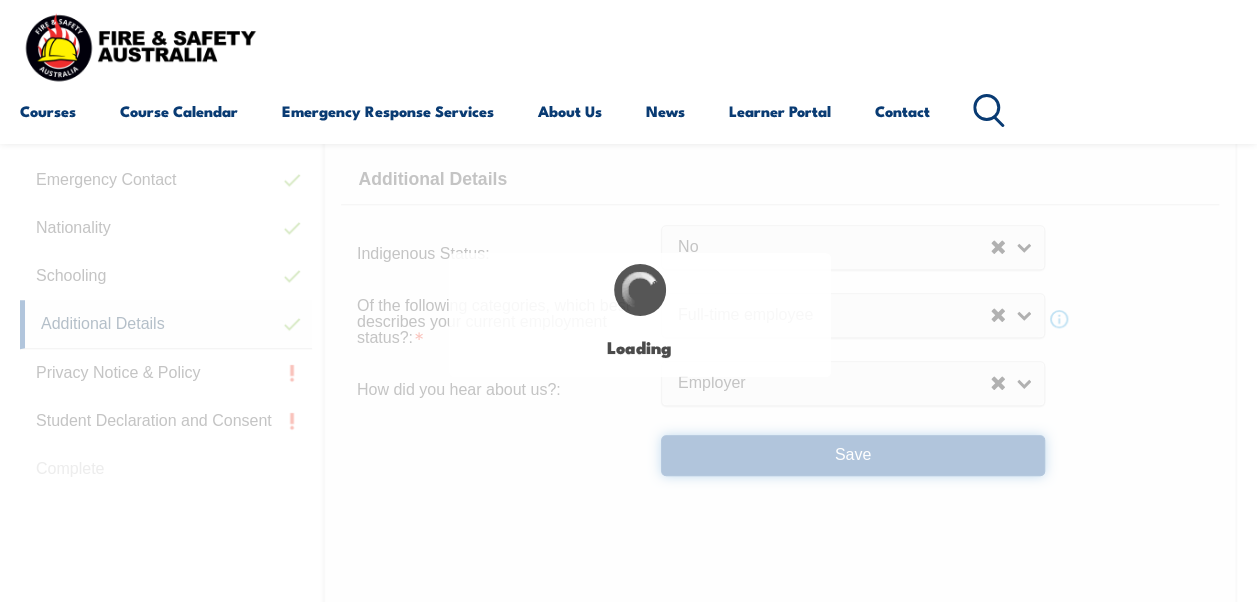 select on "false" 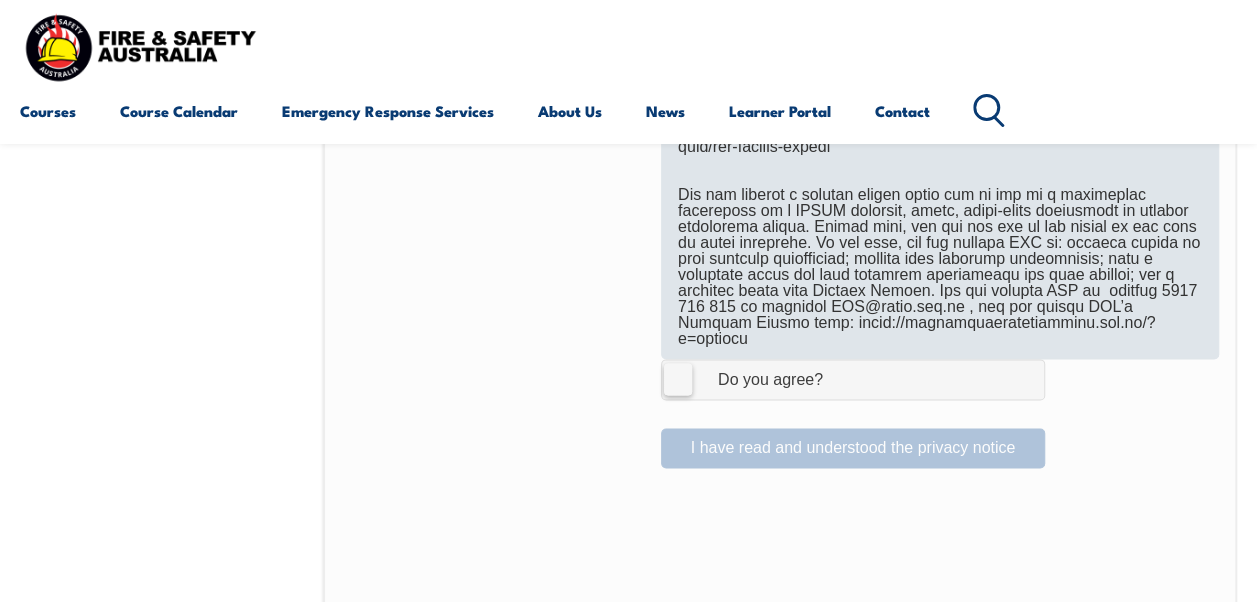 scroll, scrollTop: 1384, scrollLeft: 0, axis: vertical 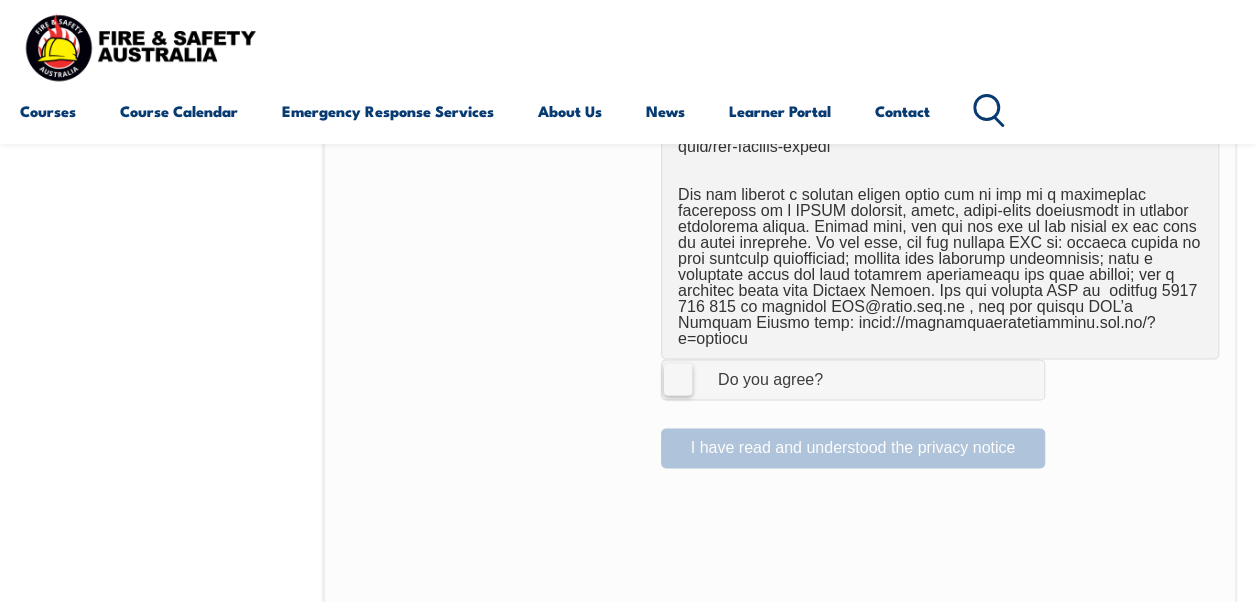 click on "I Agree Do you agree?" at bounding box center [853, 379] 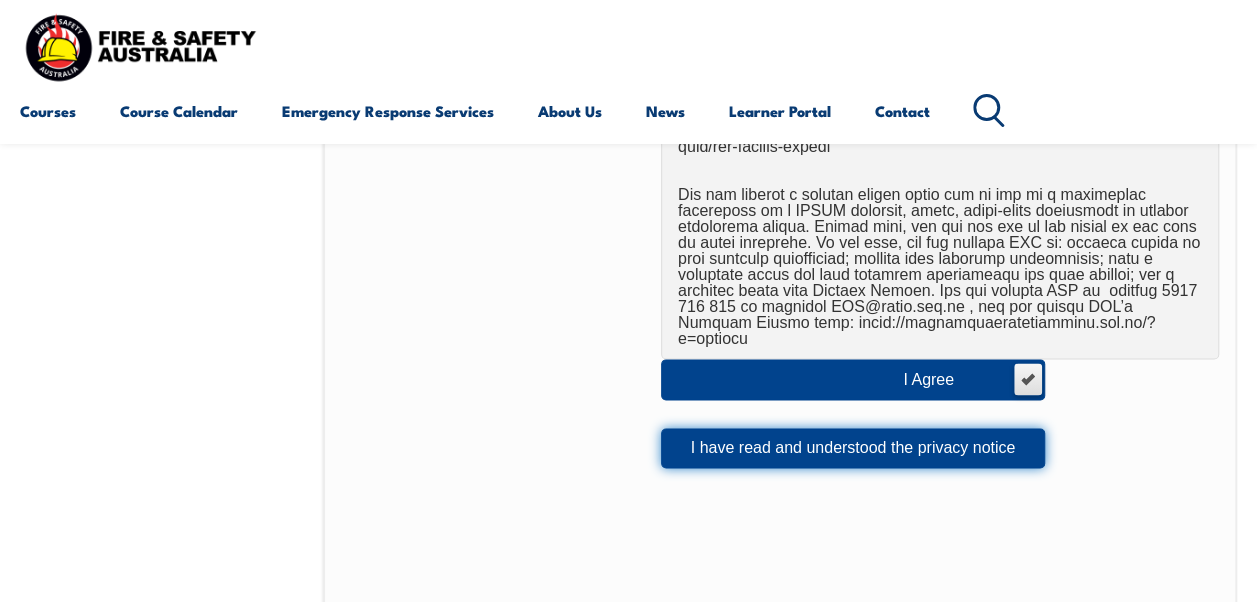 click on "I have read and understood the privacy notice" at bounding box center (853, 448) 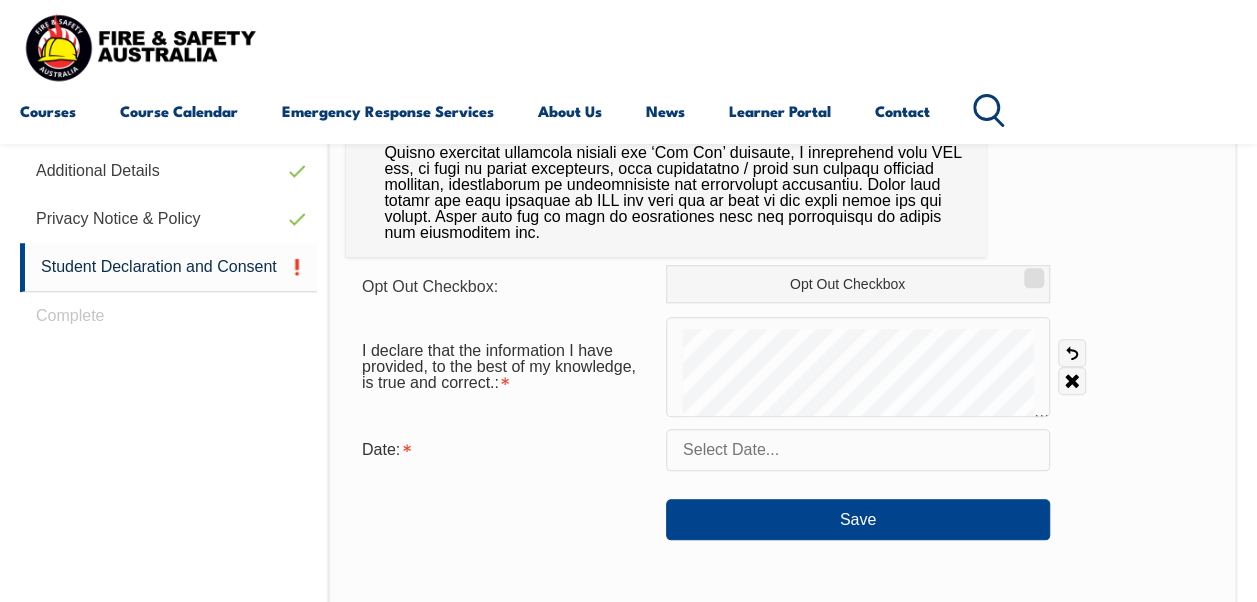 scroll, scrollTop: 822, scrollLeft: 0, axis: vertical 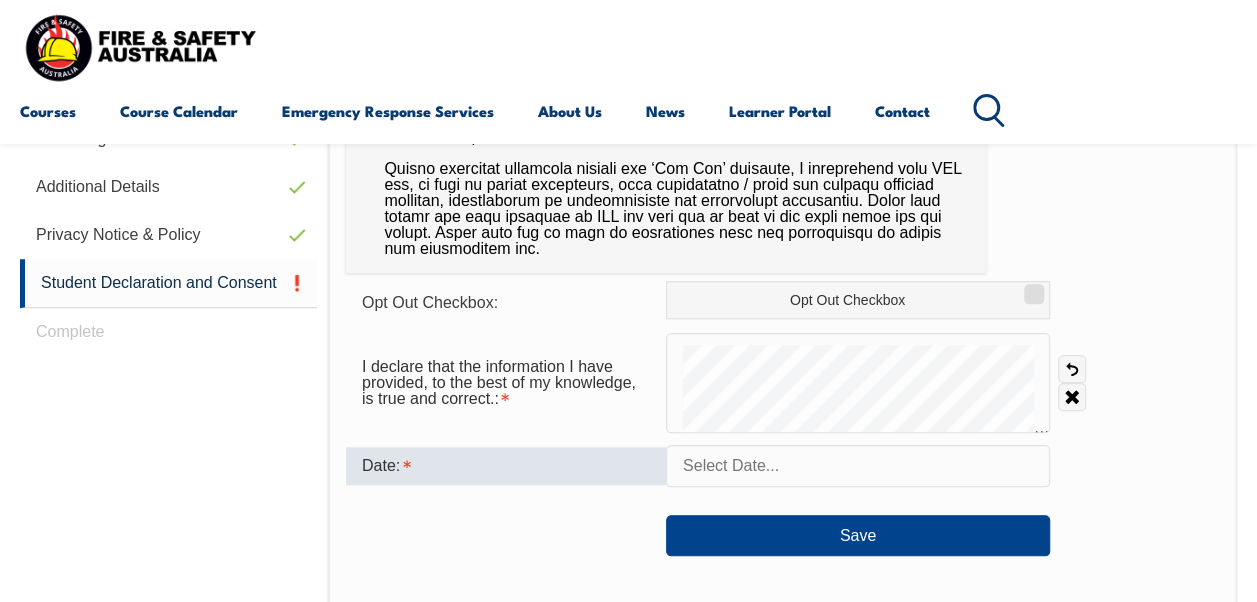 click on "Date:" at bounding box center (506, 466) 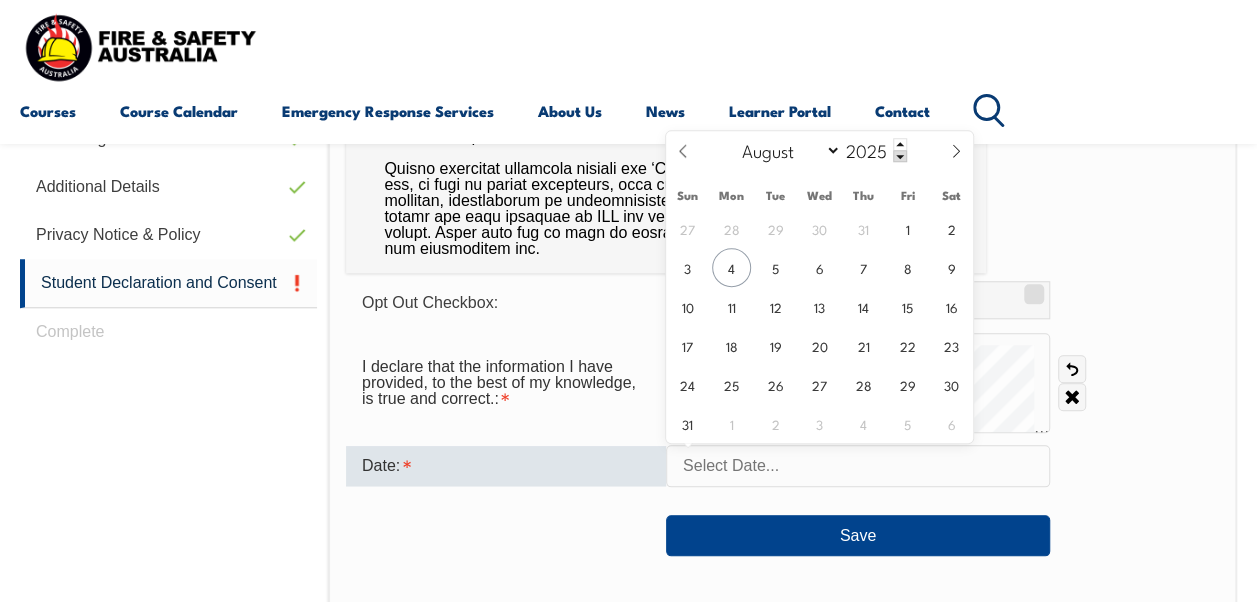 click at bounding box center [858, 466] 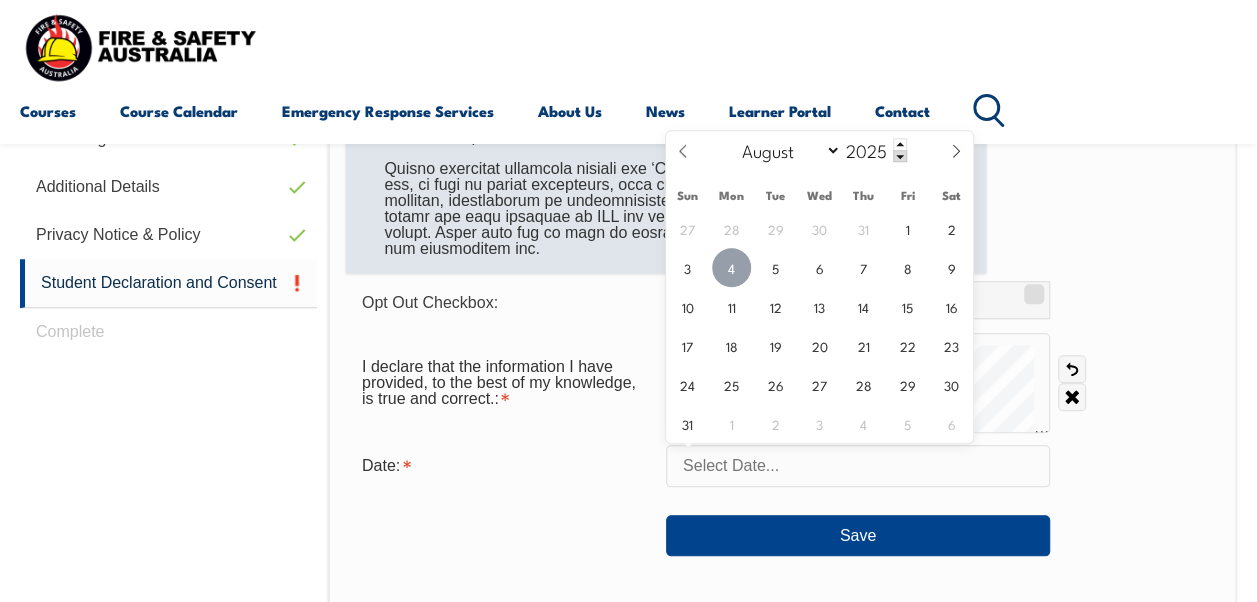 click on "4" at bounding box center (731, 267) 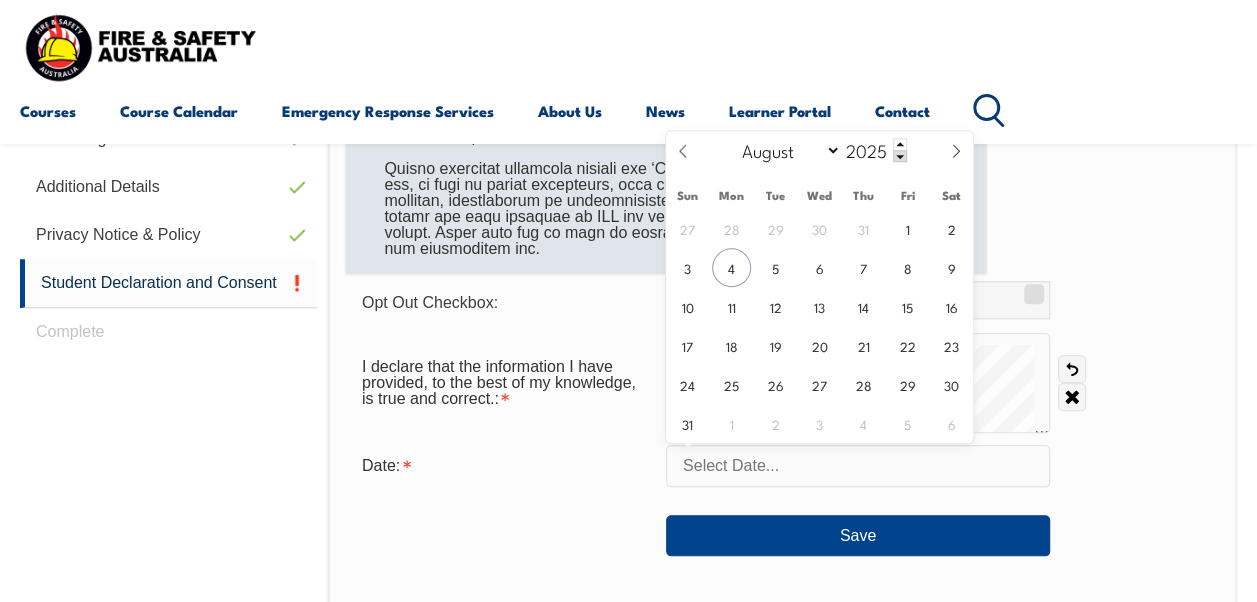 type on "August 4, 2025" 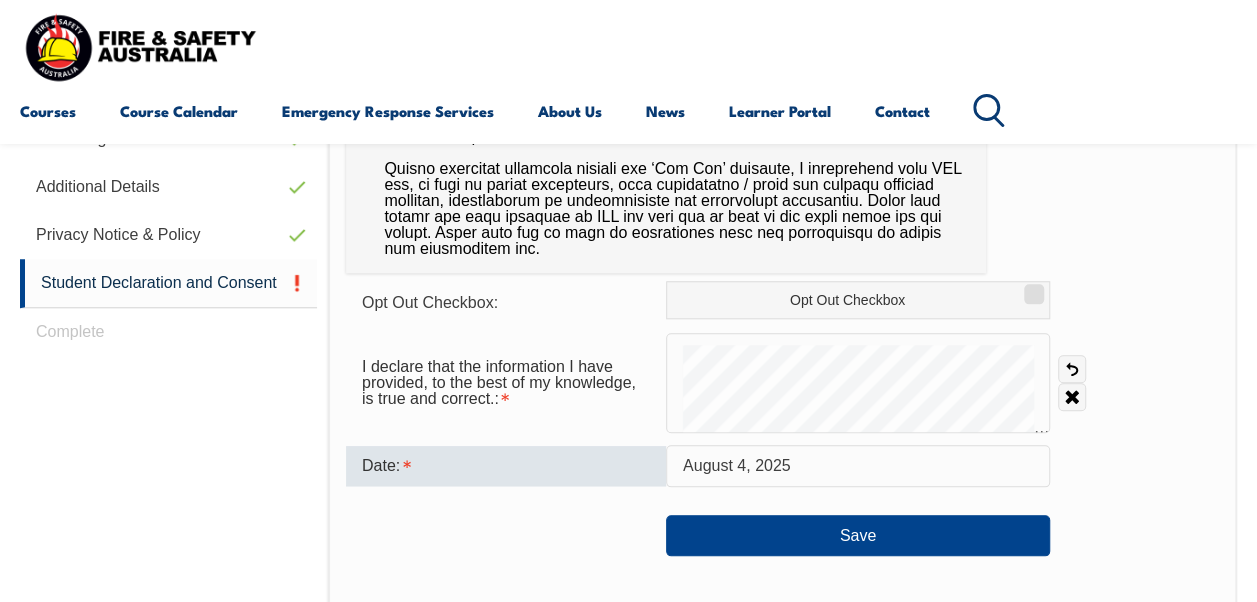 scroll, scrollTop: 722, scrollLeft: 0, axis: vertical 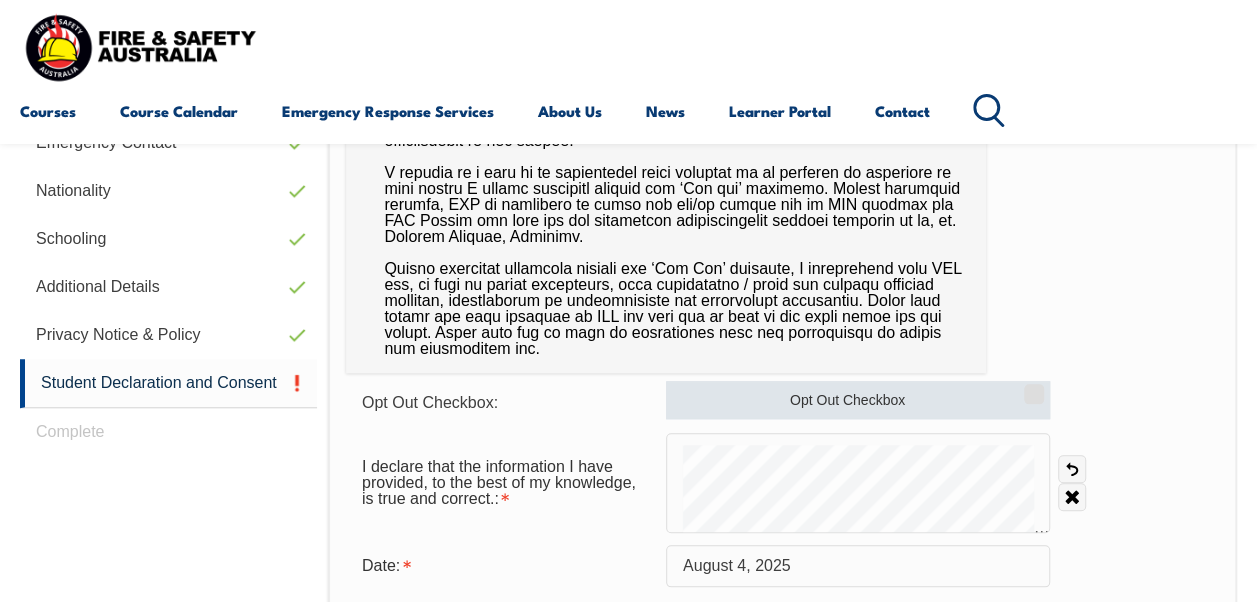 click on "Opt Out Checkbox" at bounding box center (858, 400) 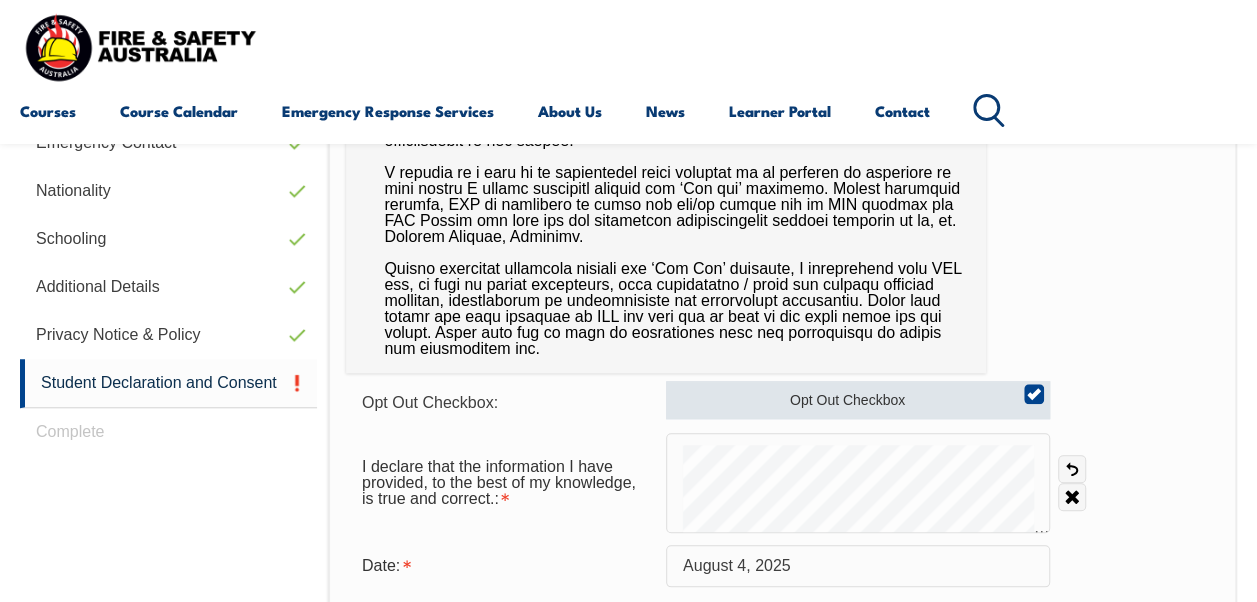 click on "Opt Out Checkbox" at bounding box center [858, 400] 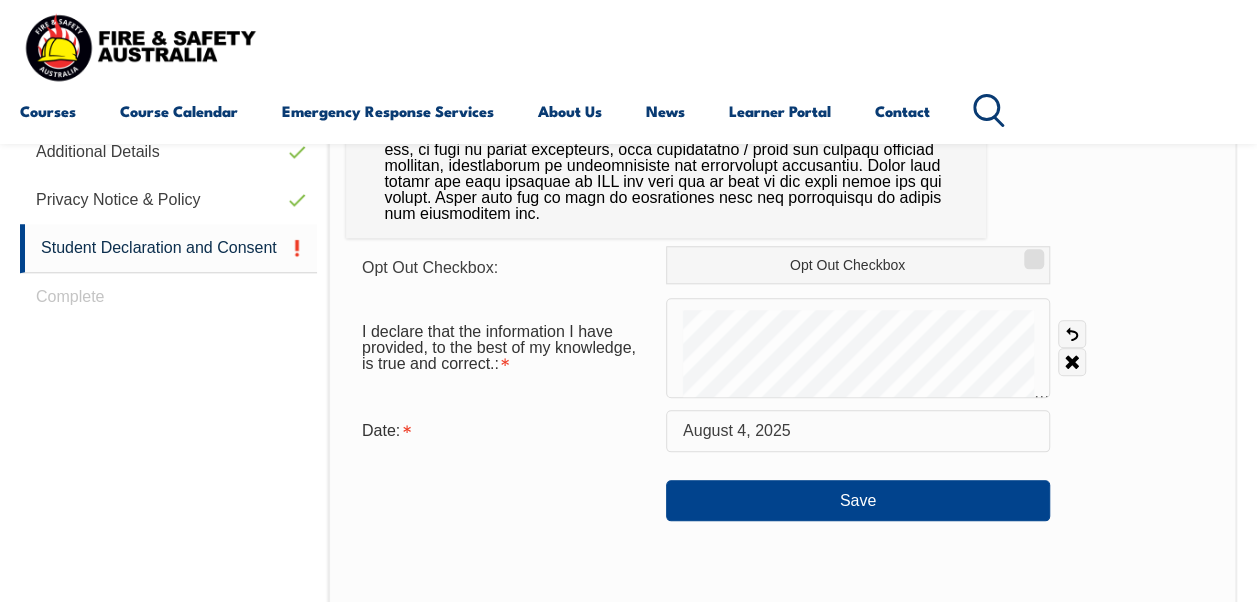 scroll, scrollTop: 1022, scrollLeft: 0, axis: vertical 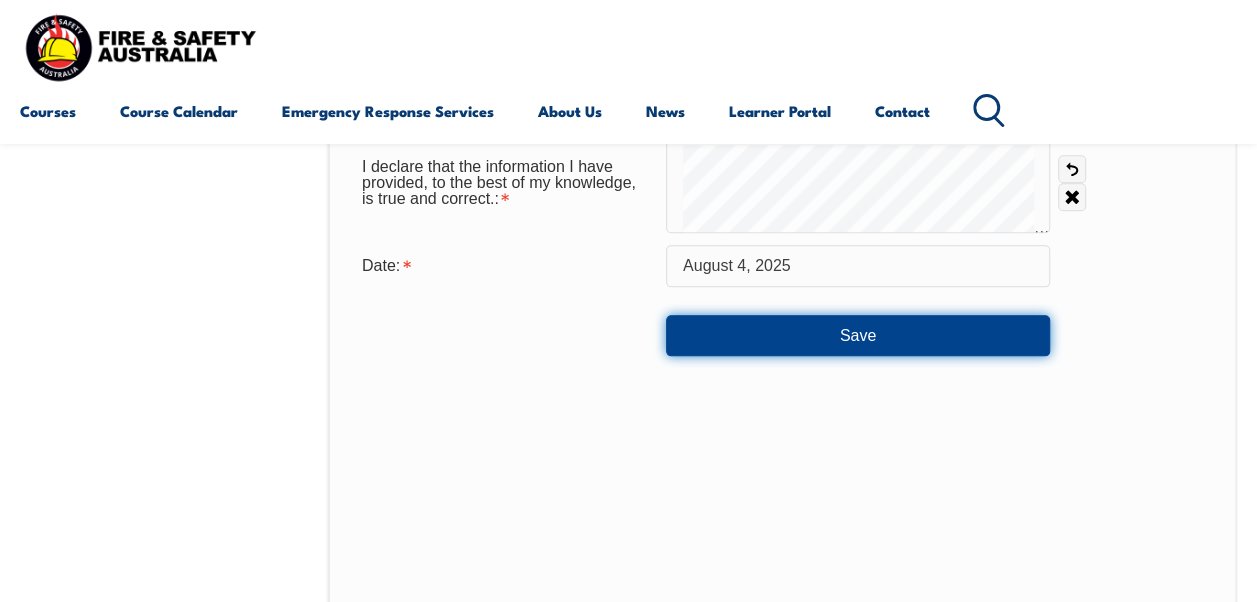 click on "Save" at bounding box center [858, 335] 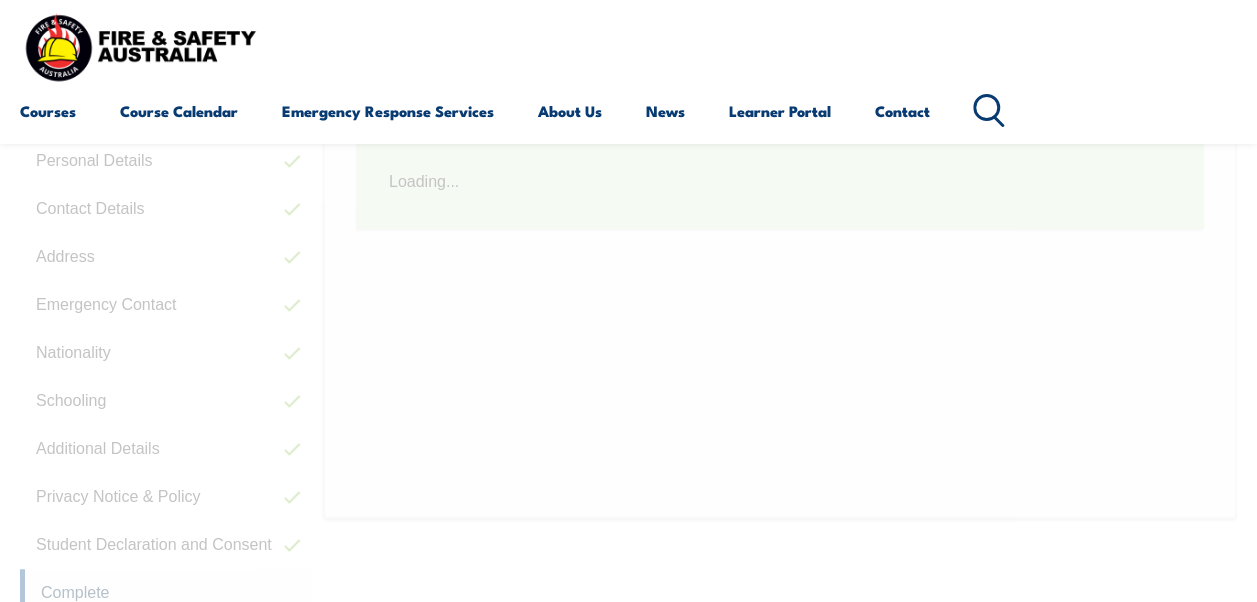 scroll, scrollTop: 485, scrollLeft: 0, axis: vertical 